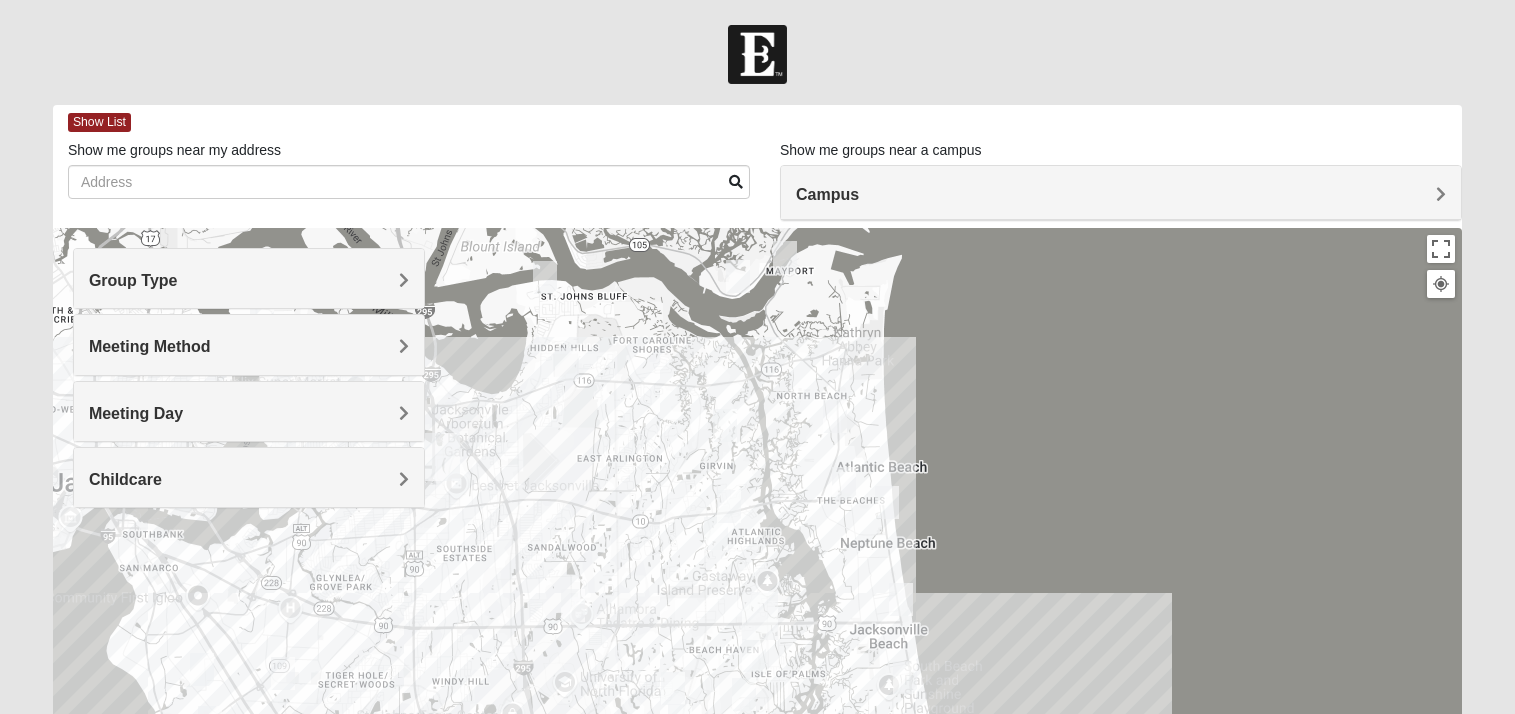 scroll, scrollTop: 0, scrollLeft: 0, axis: both 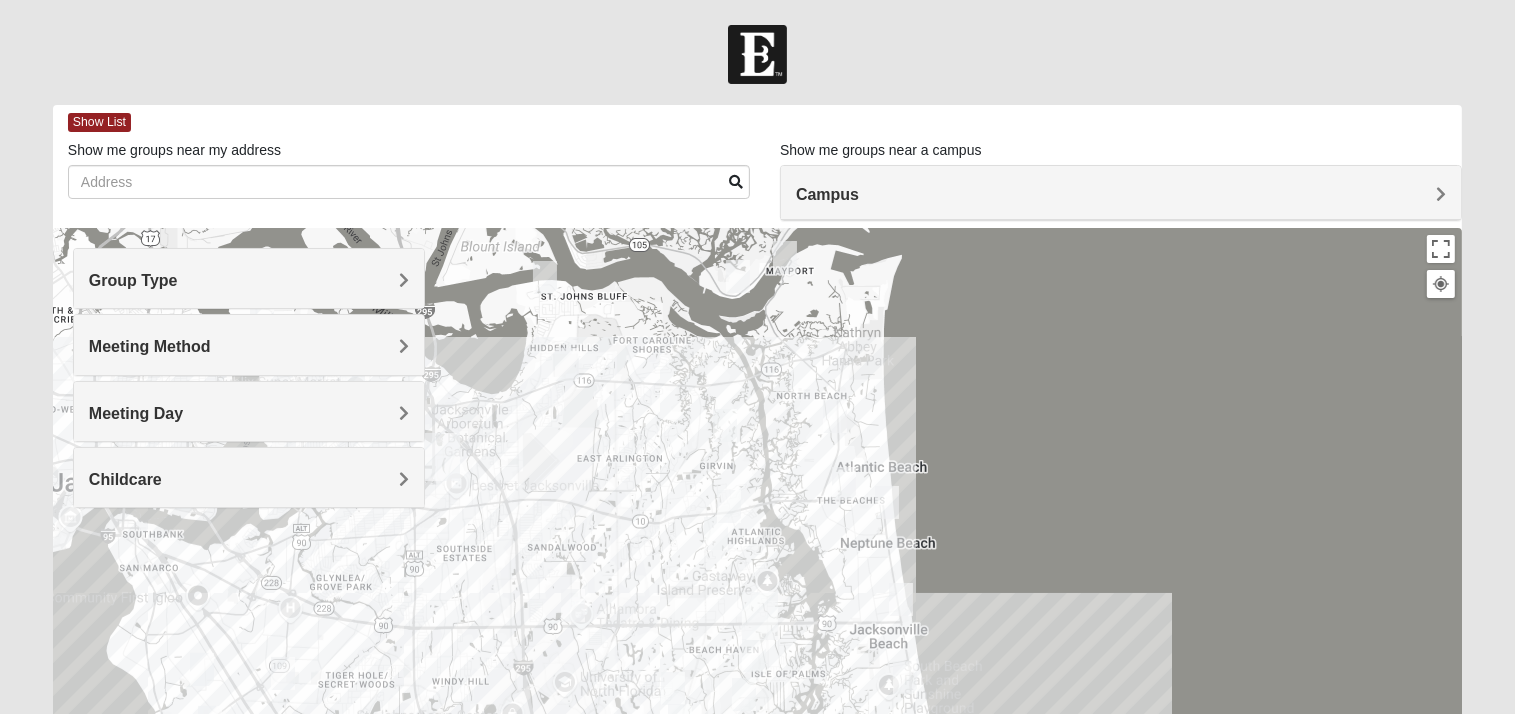 click on "Meeting Method" at bounding box center [150, 346] 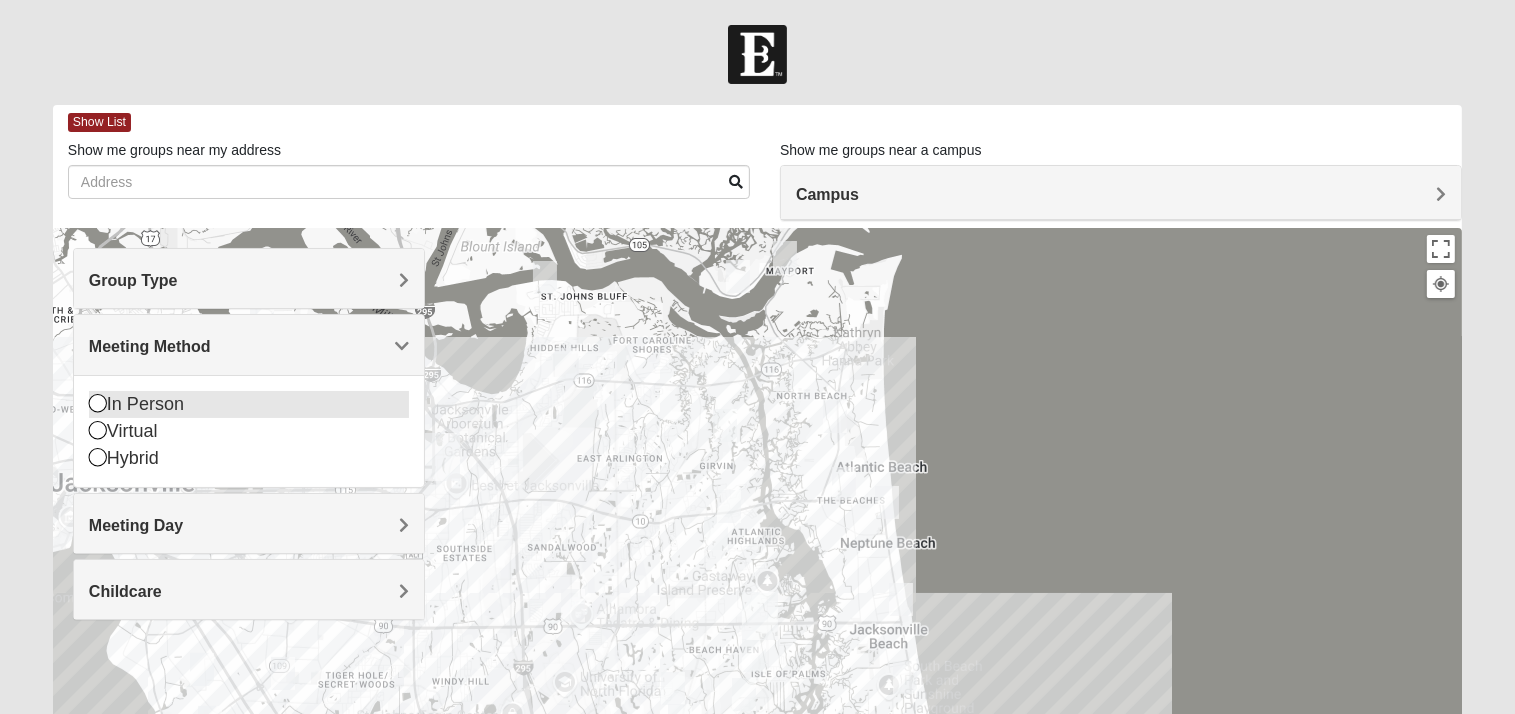 click at bounding box center [98, 403] 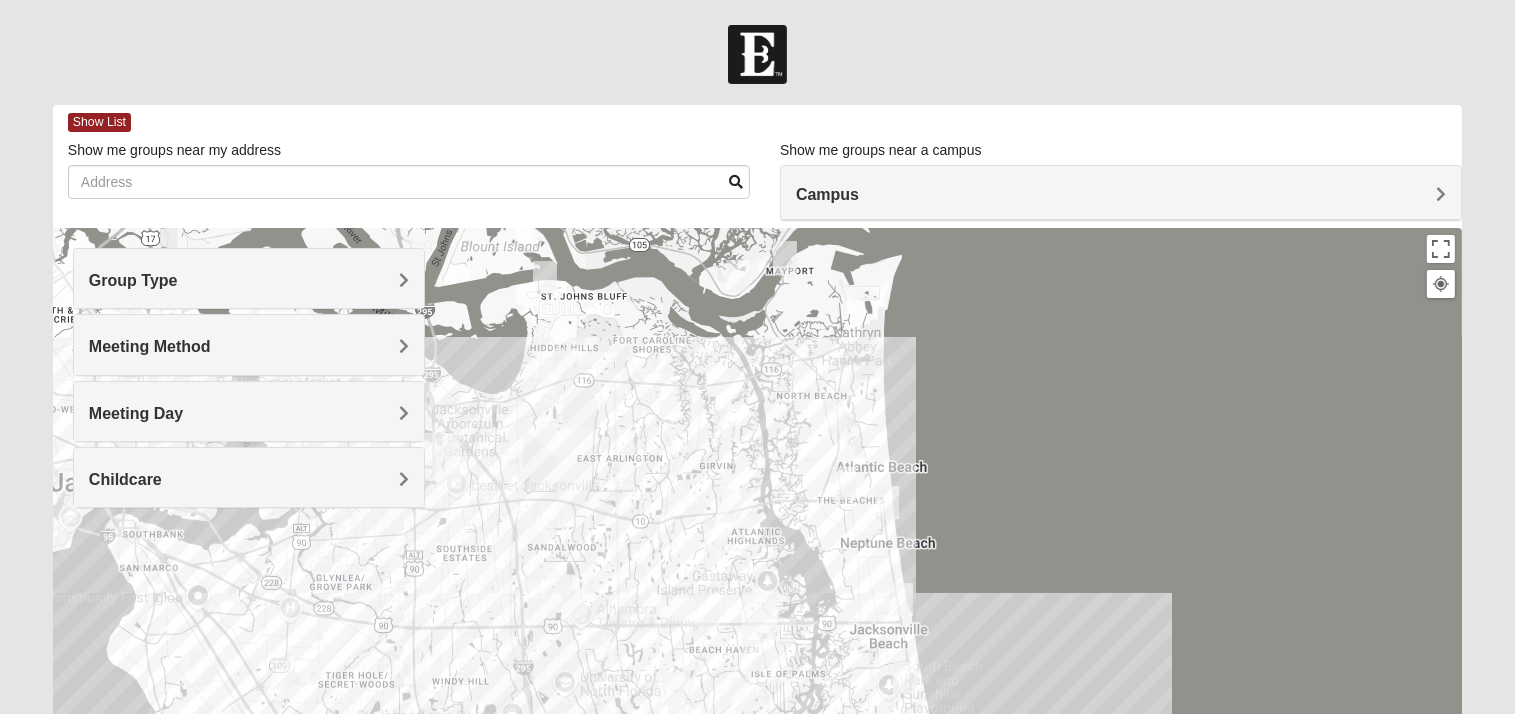 click on "Group Type" at bounding box center [133, 280] 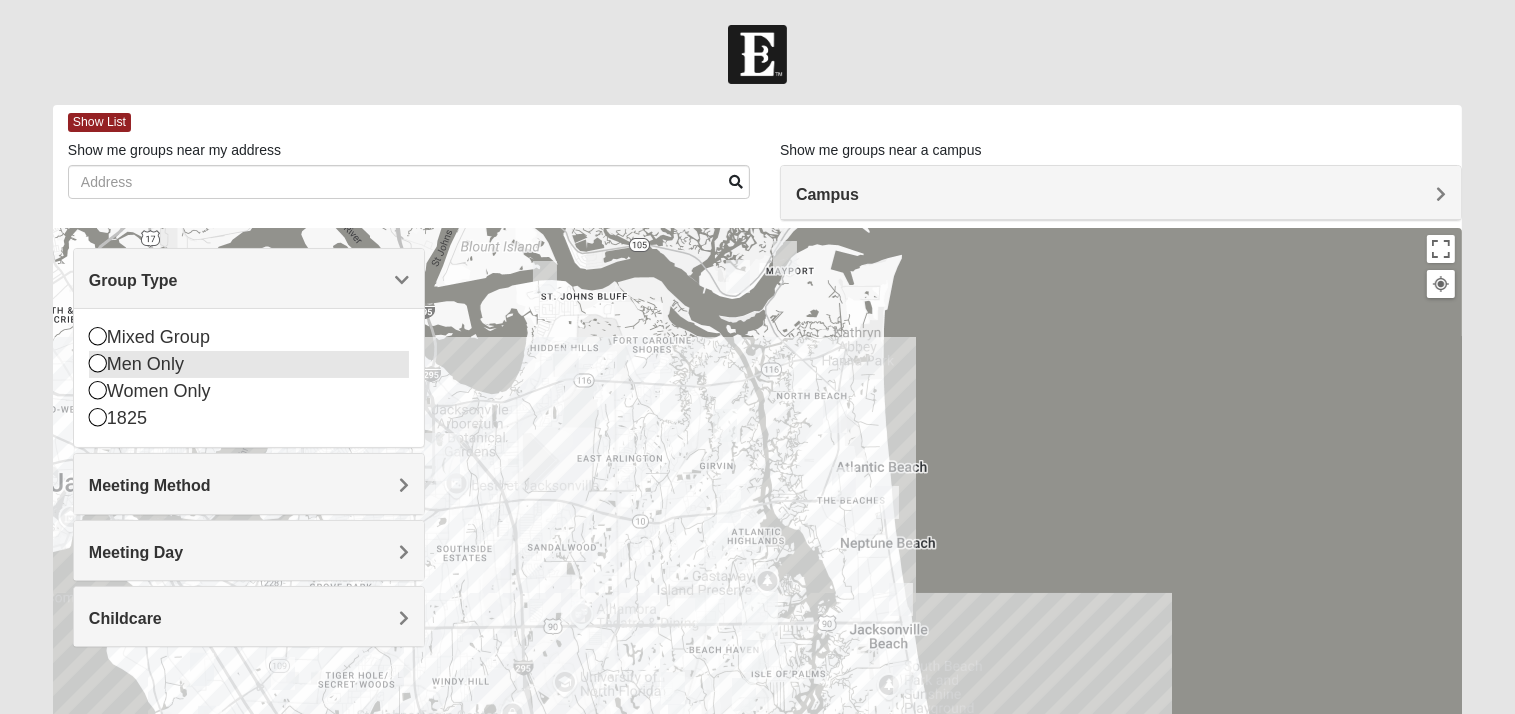 click at bounding box center [98, 363] 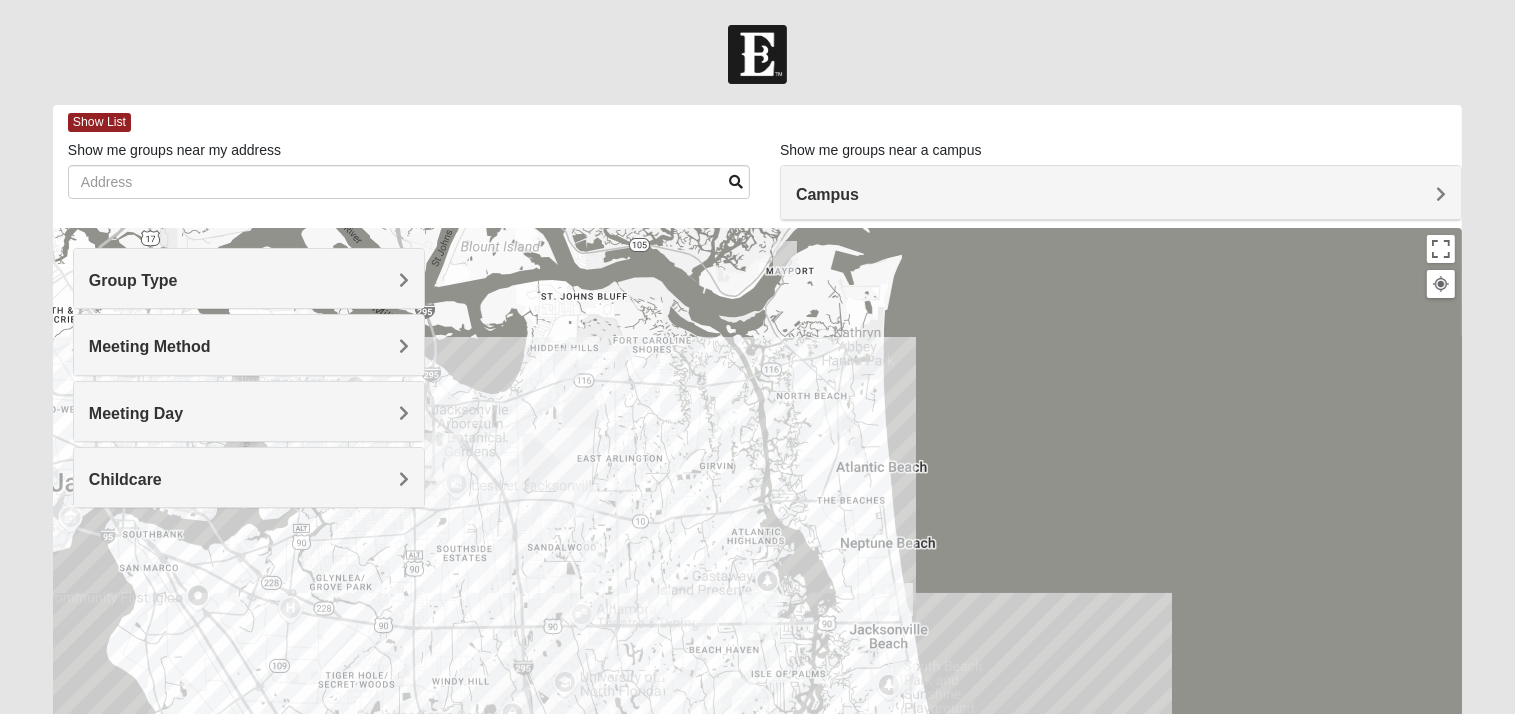 click on "Meeting Day" at bounding box center (136, 413) 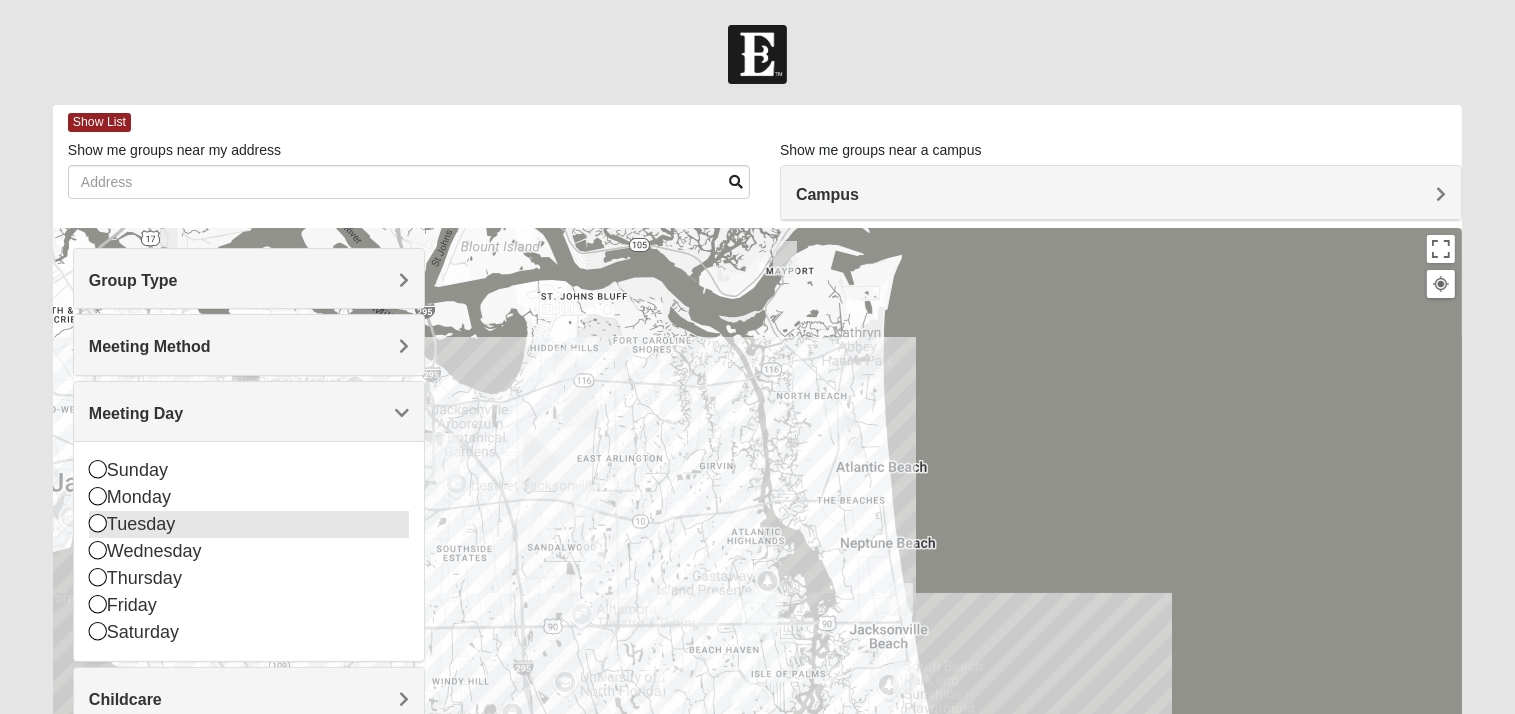 click on "Tuesday" at bounding box center (249, 524) 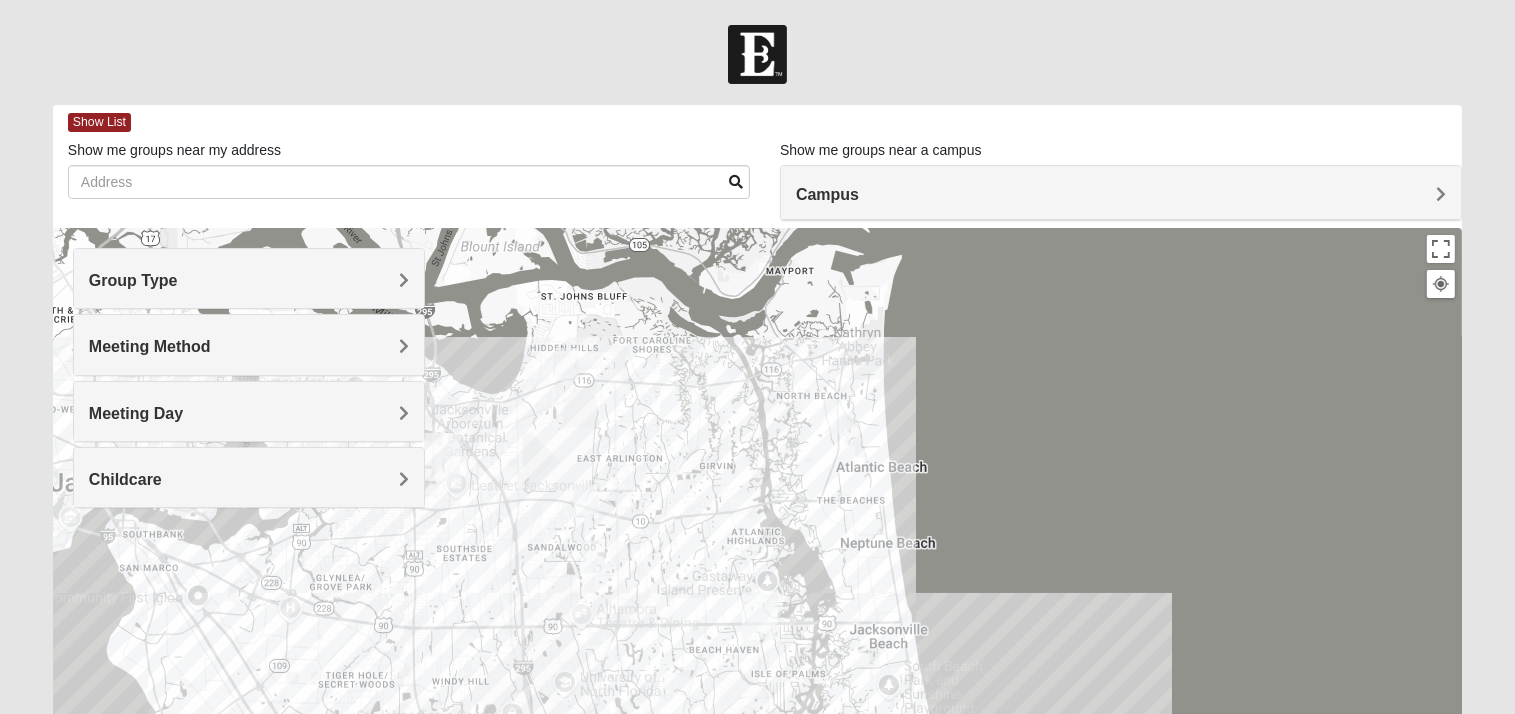 click on "Meeting Day" at bounding box center [249, 411] 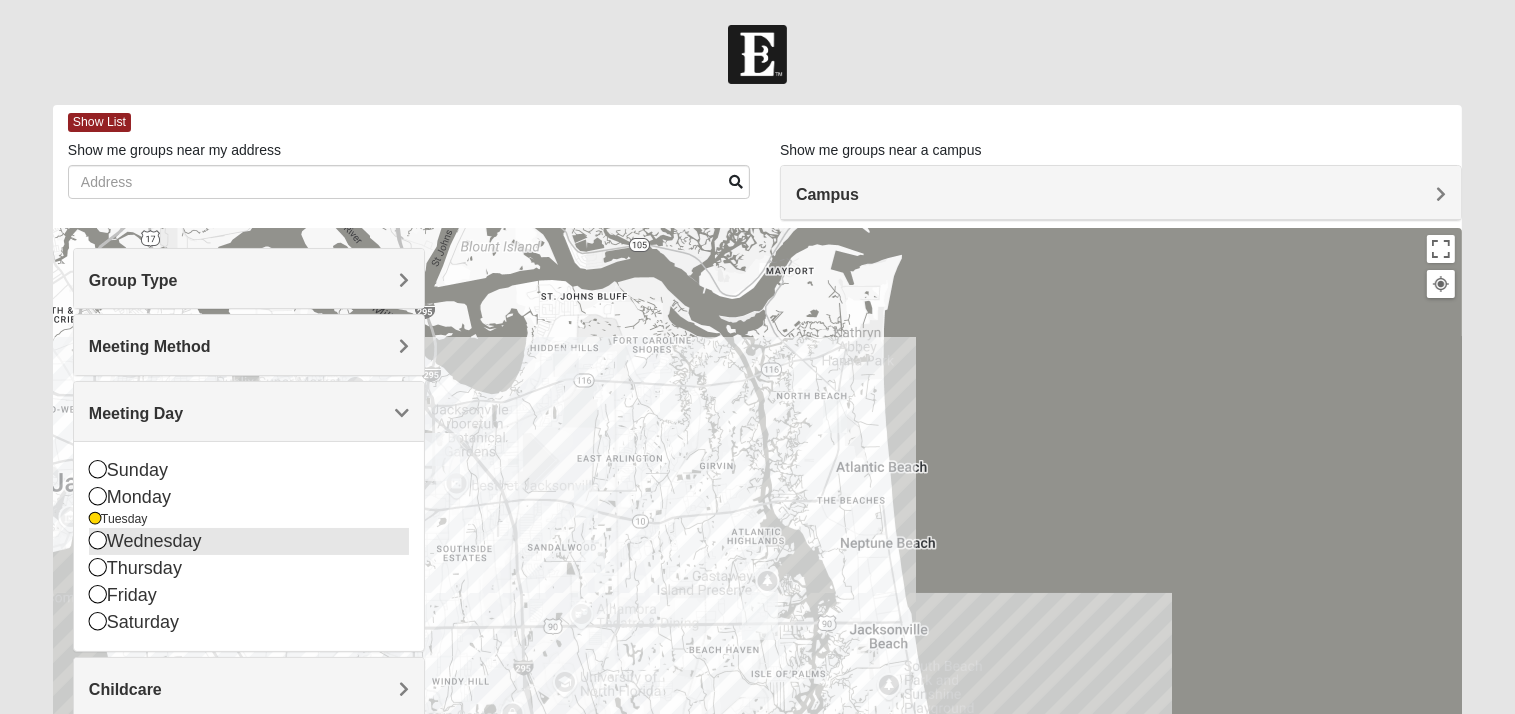 click at bounding box center (98, 540) 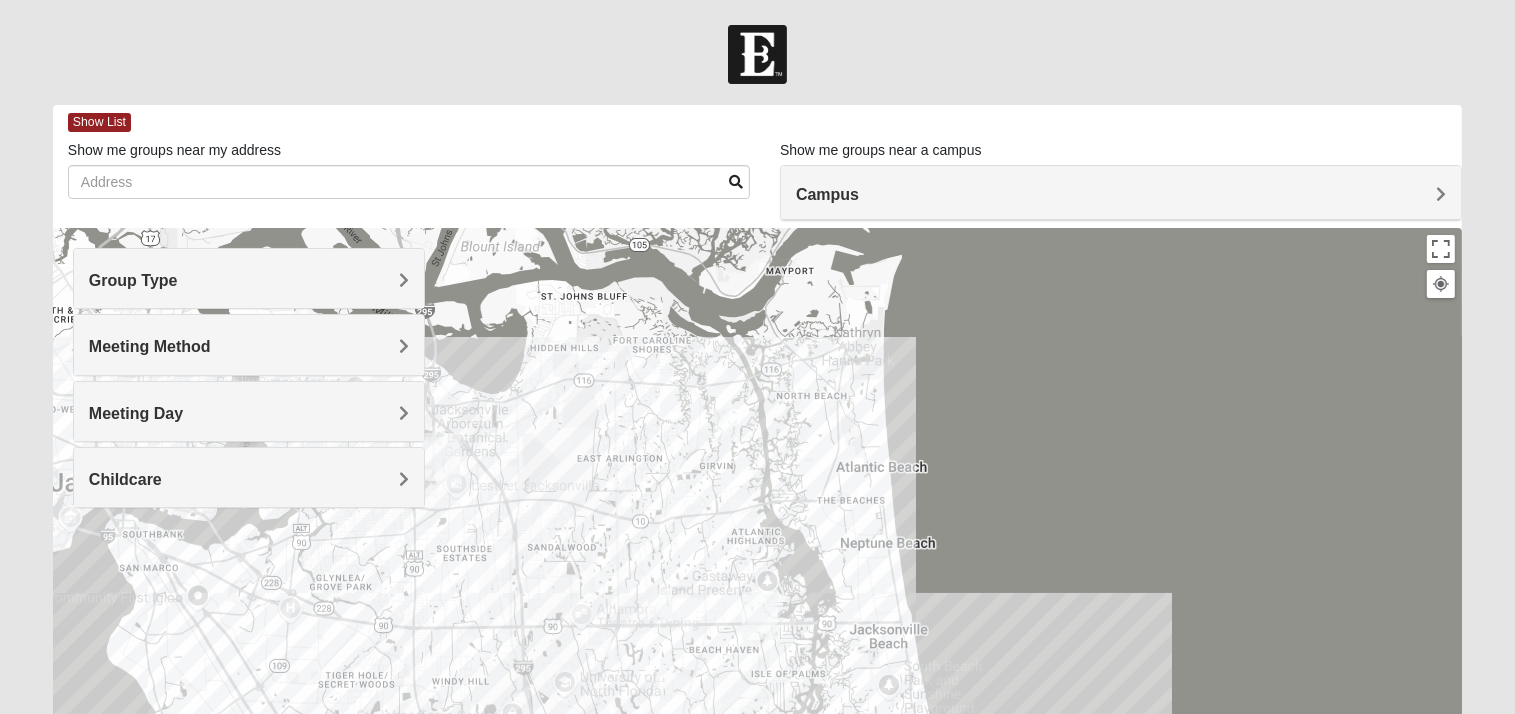 click on "Meeting Day" at bounding box center (249, 411) 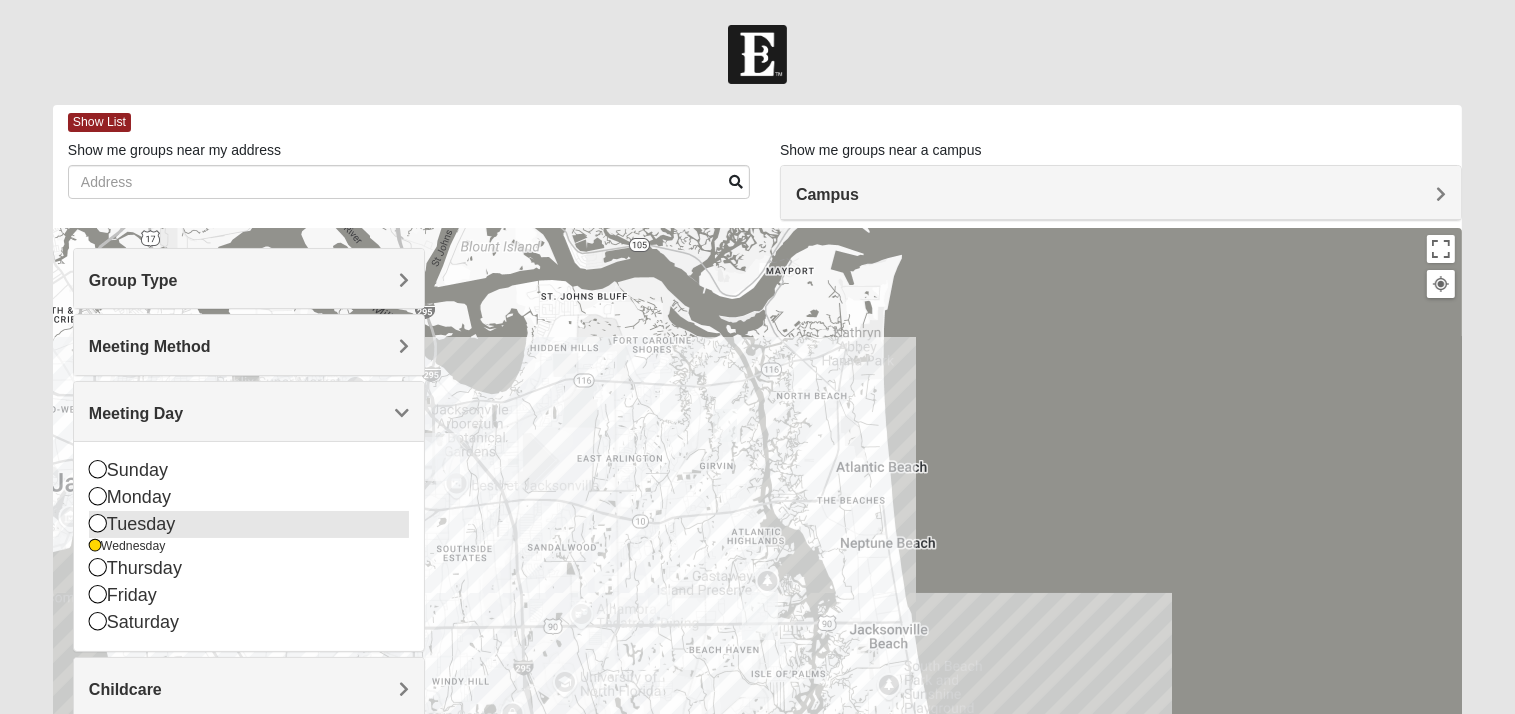 click at bounding box center [98, 523] 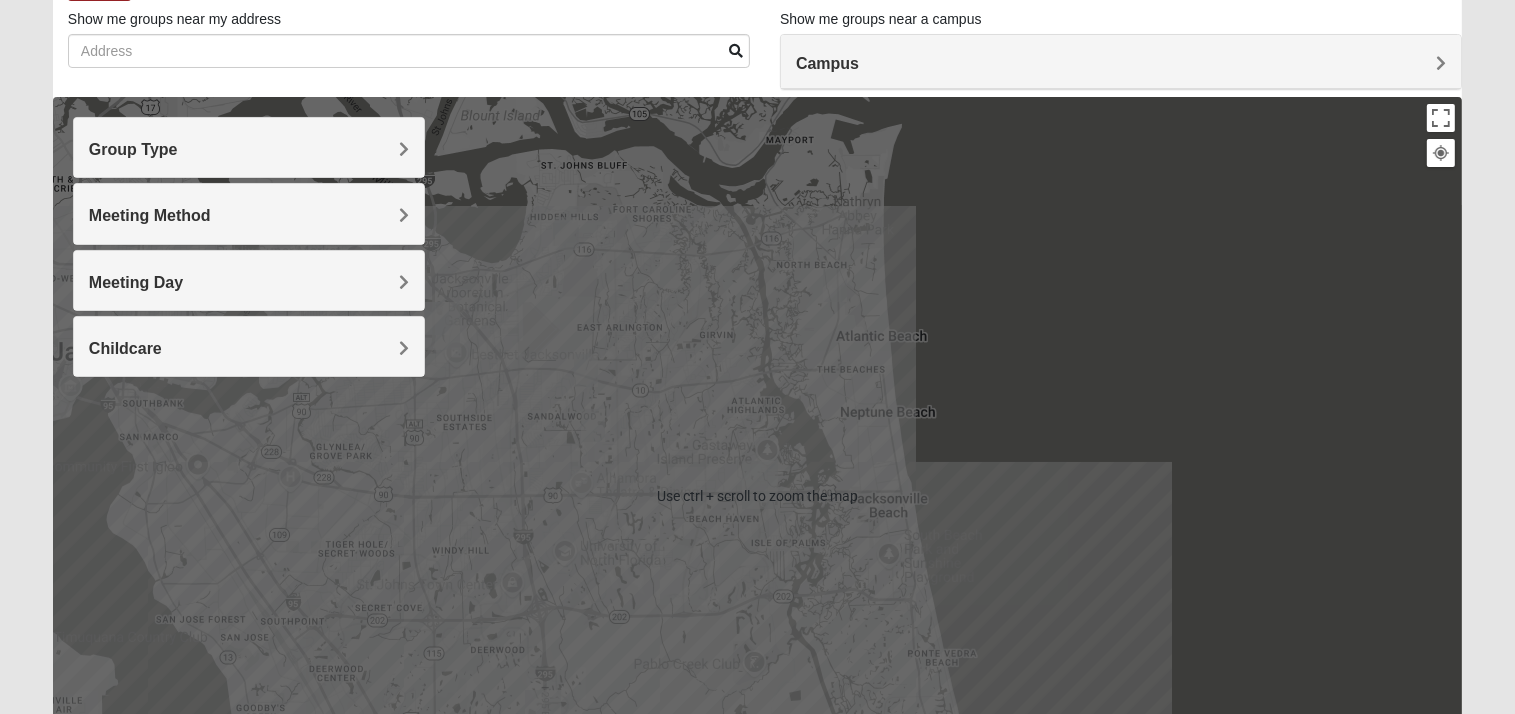 scroll, scrollTop: 86, scrollLeft: 0, axis: vertical 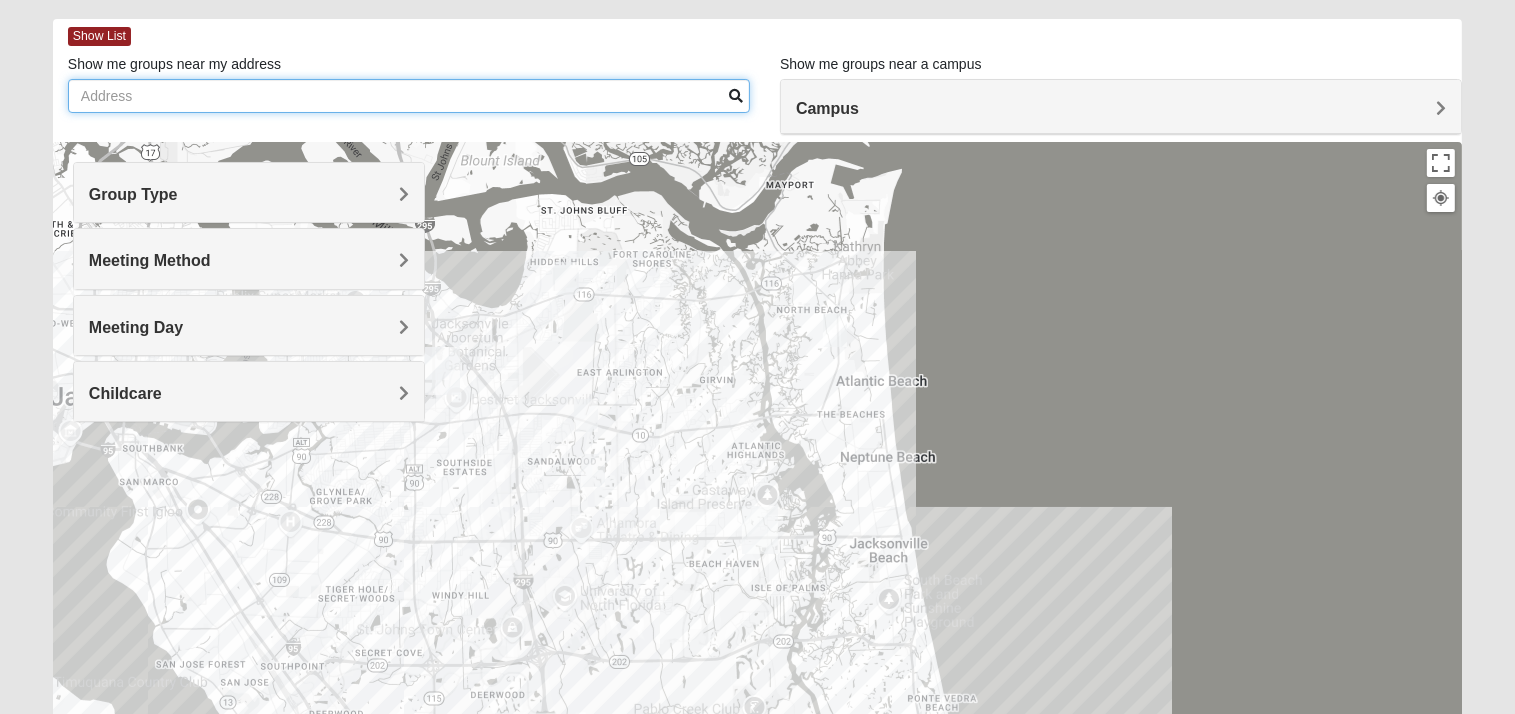 click on "Show me groups near my address" at bounding box center (409, 96) 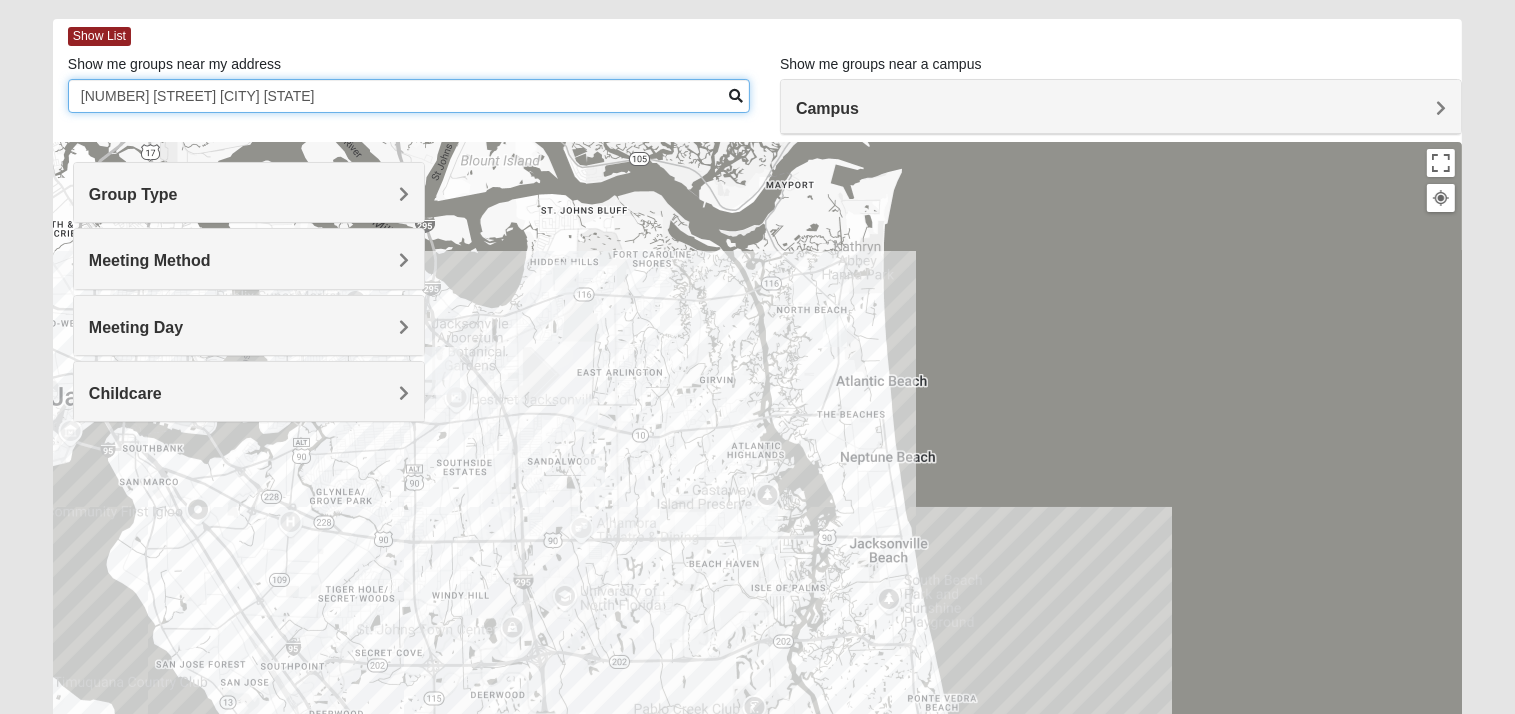 type on "6051 Chevy Drive Jacksonville FL" 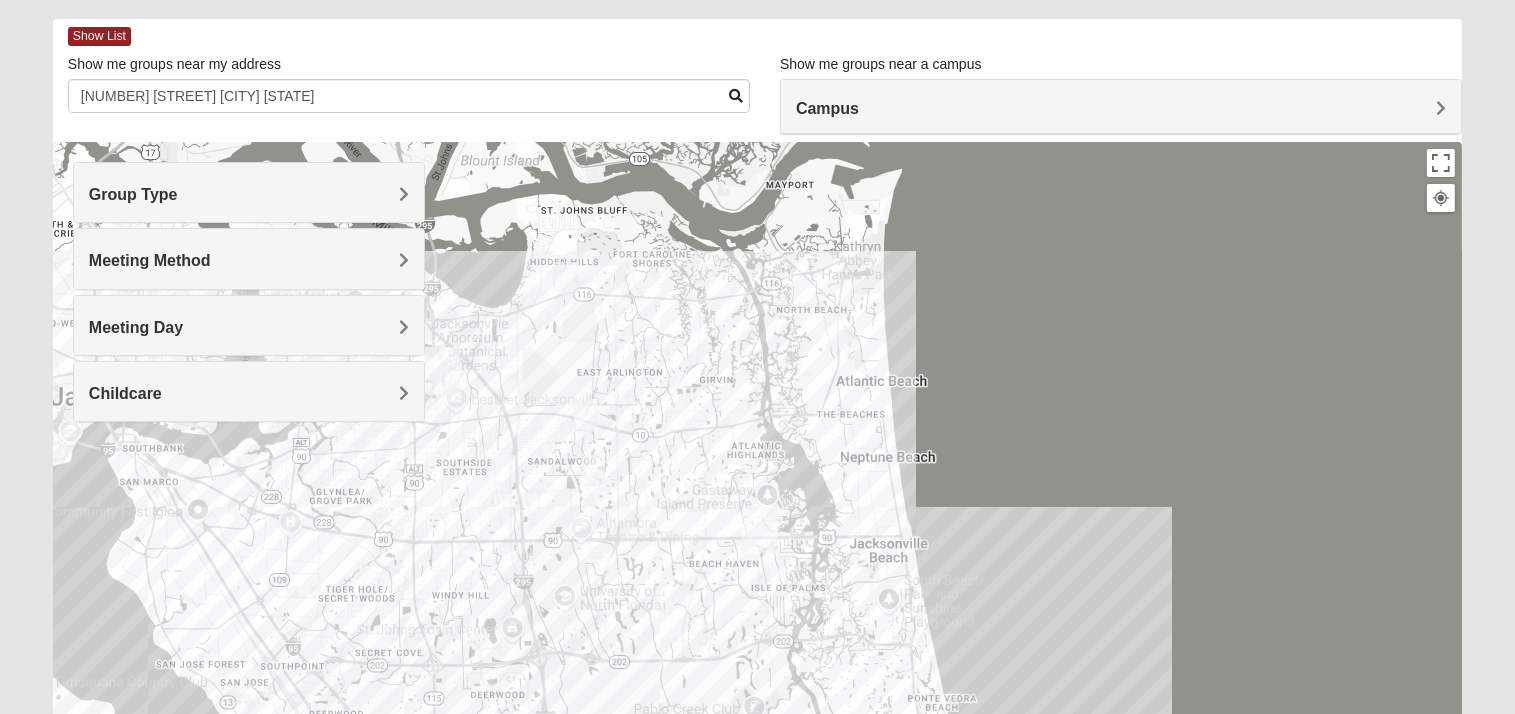 click at bounding box center (736, 96) 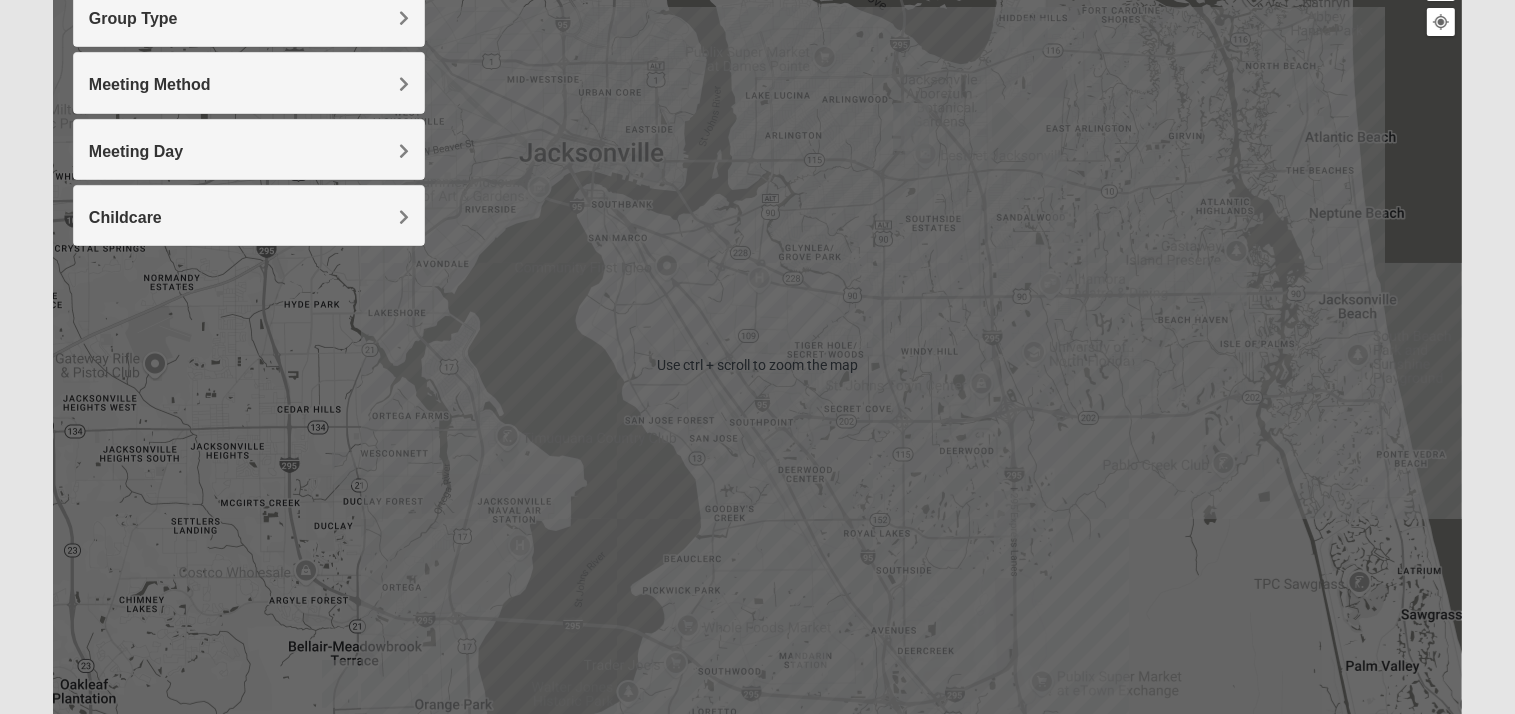 scroll, scrollTop: 0, scrollLeft: 0, axis: both 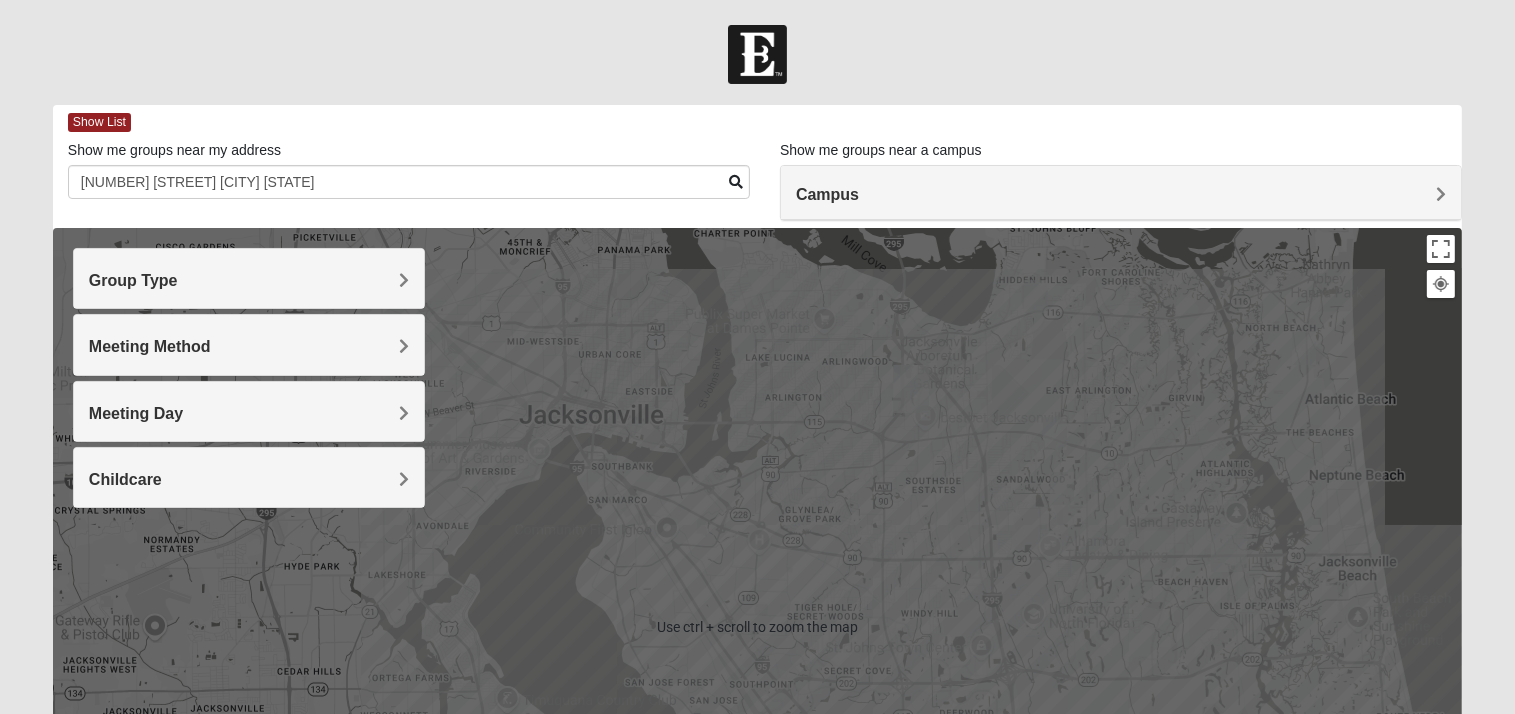 click on "Campus" at bounding box center (1121, 193) 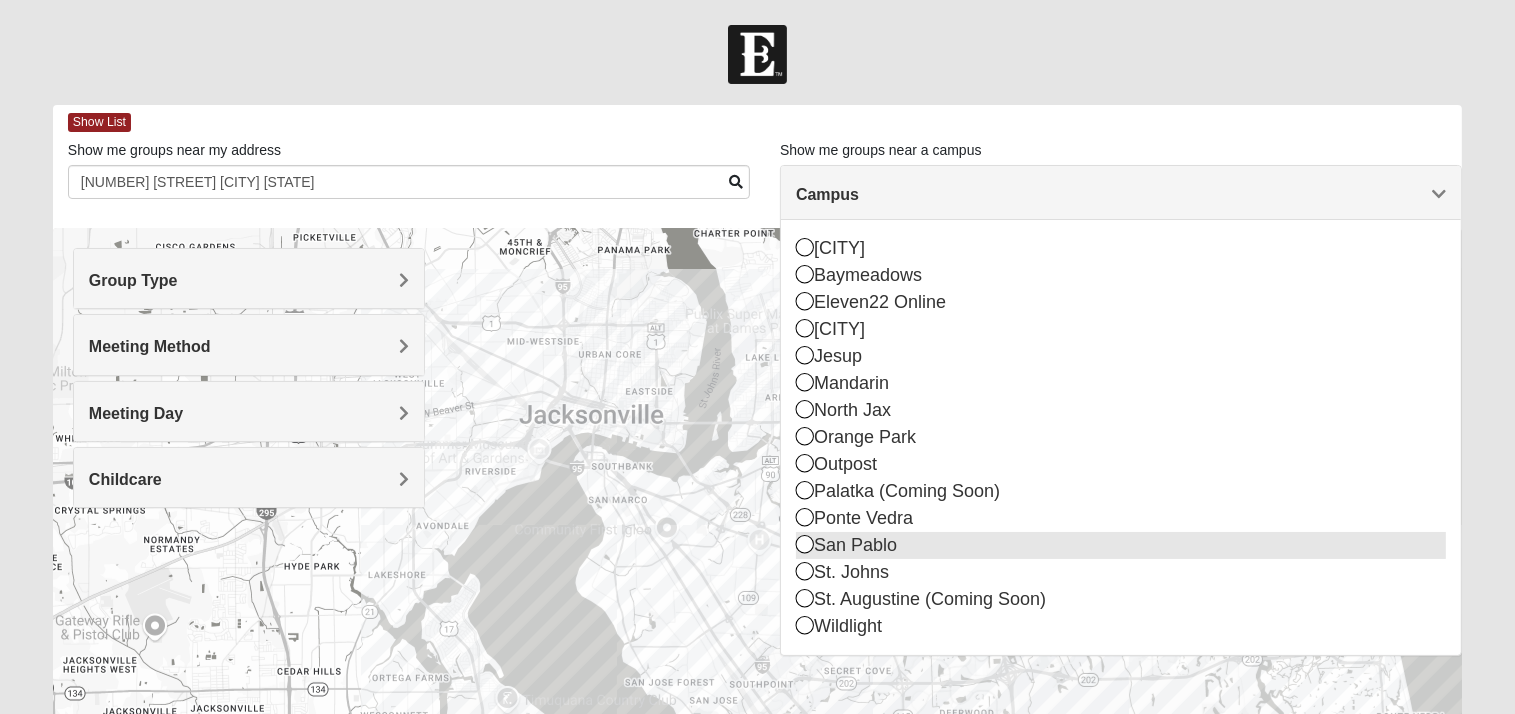 click at bounding box center [805, 544] 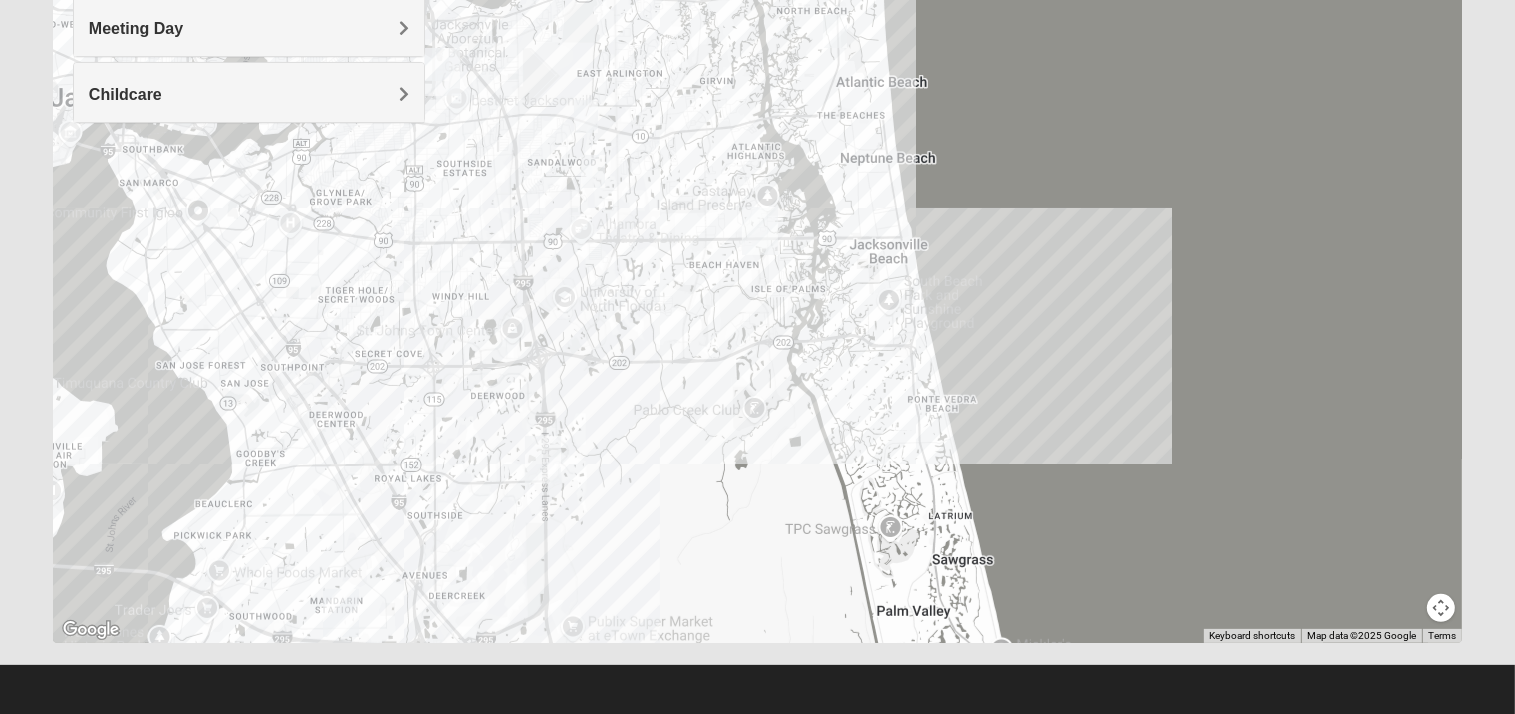scroll, scrollTop: 386, scrollLeft: 0, axis: vertical 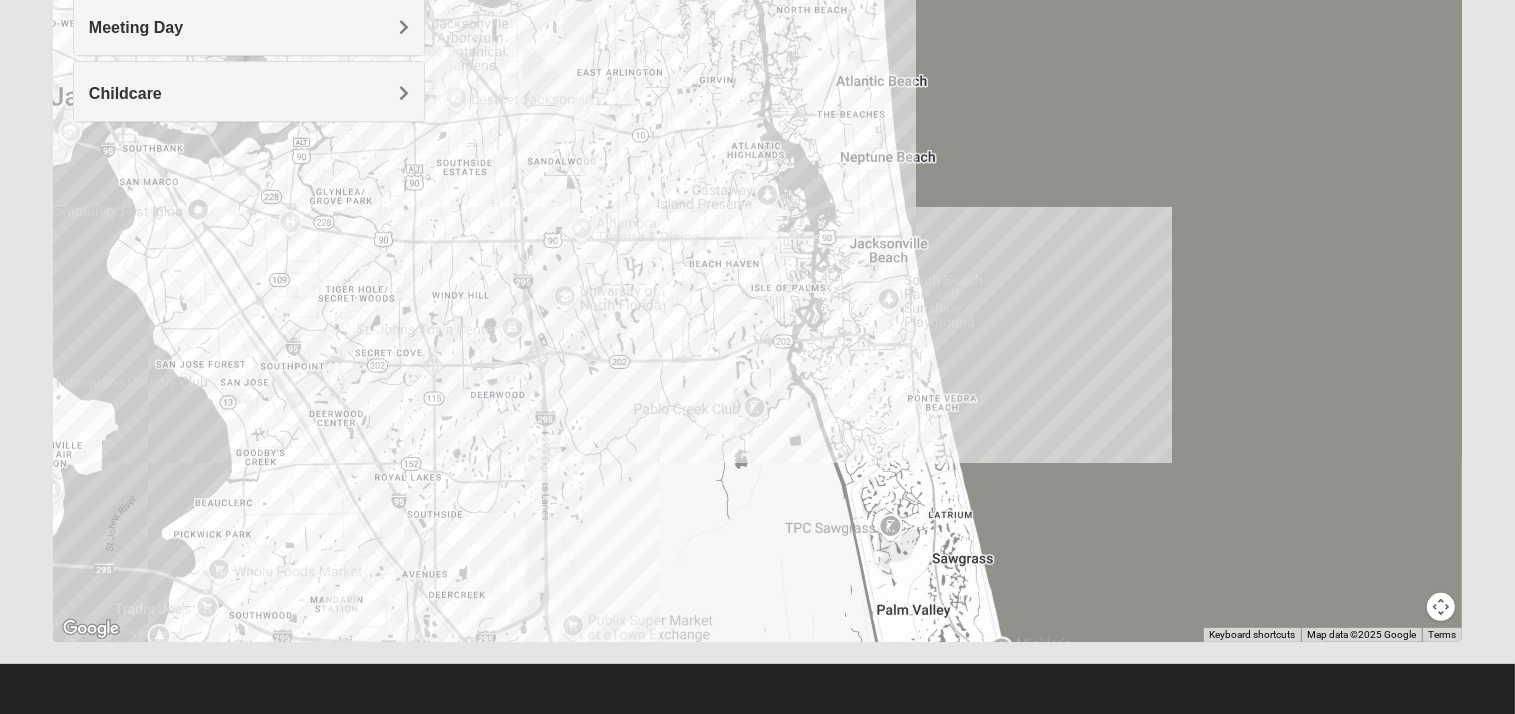 click at bounding box center [757, 242] 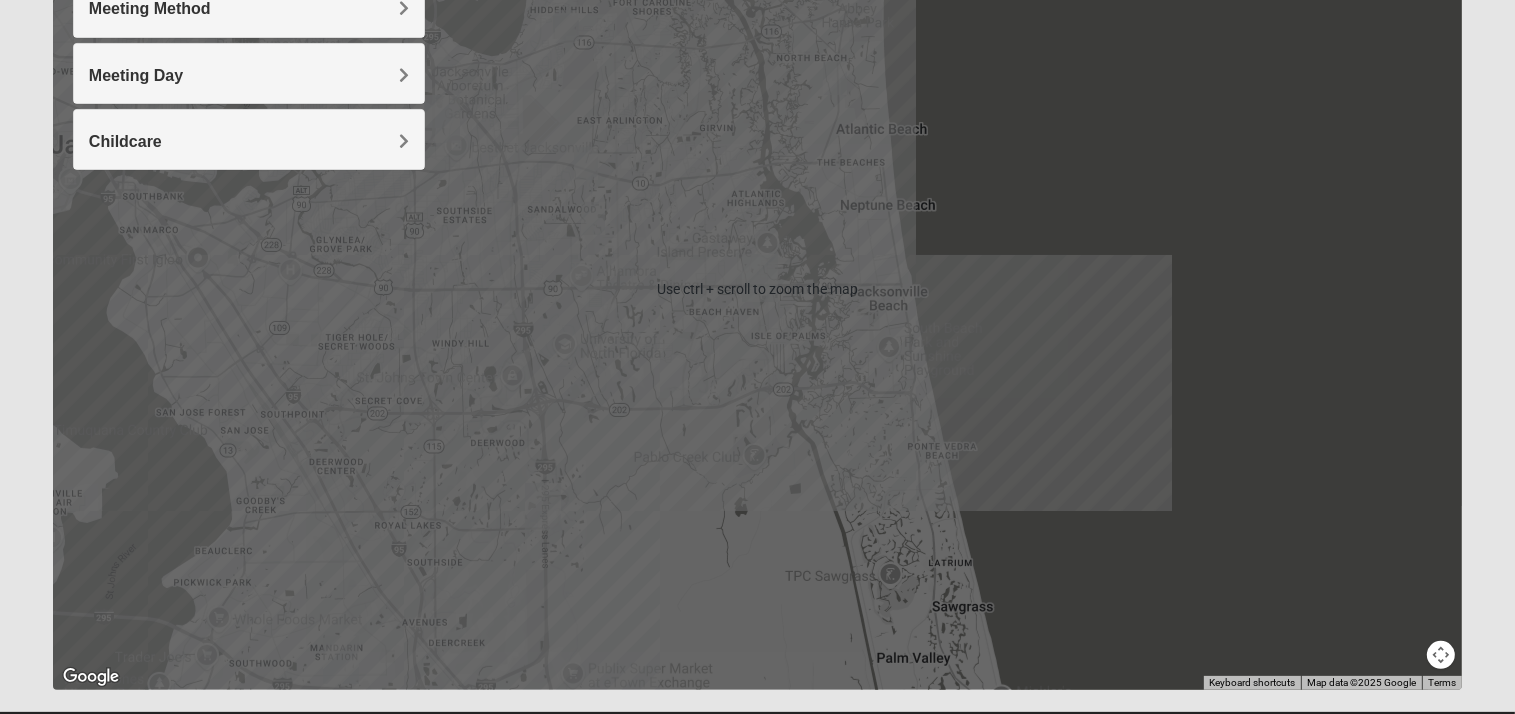 scroll, scrollTop: 386, scrollLeft: 0, axis: vertical 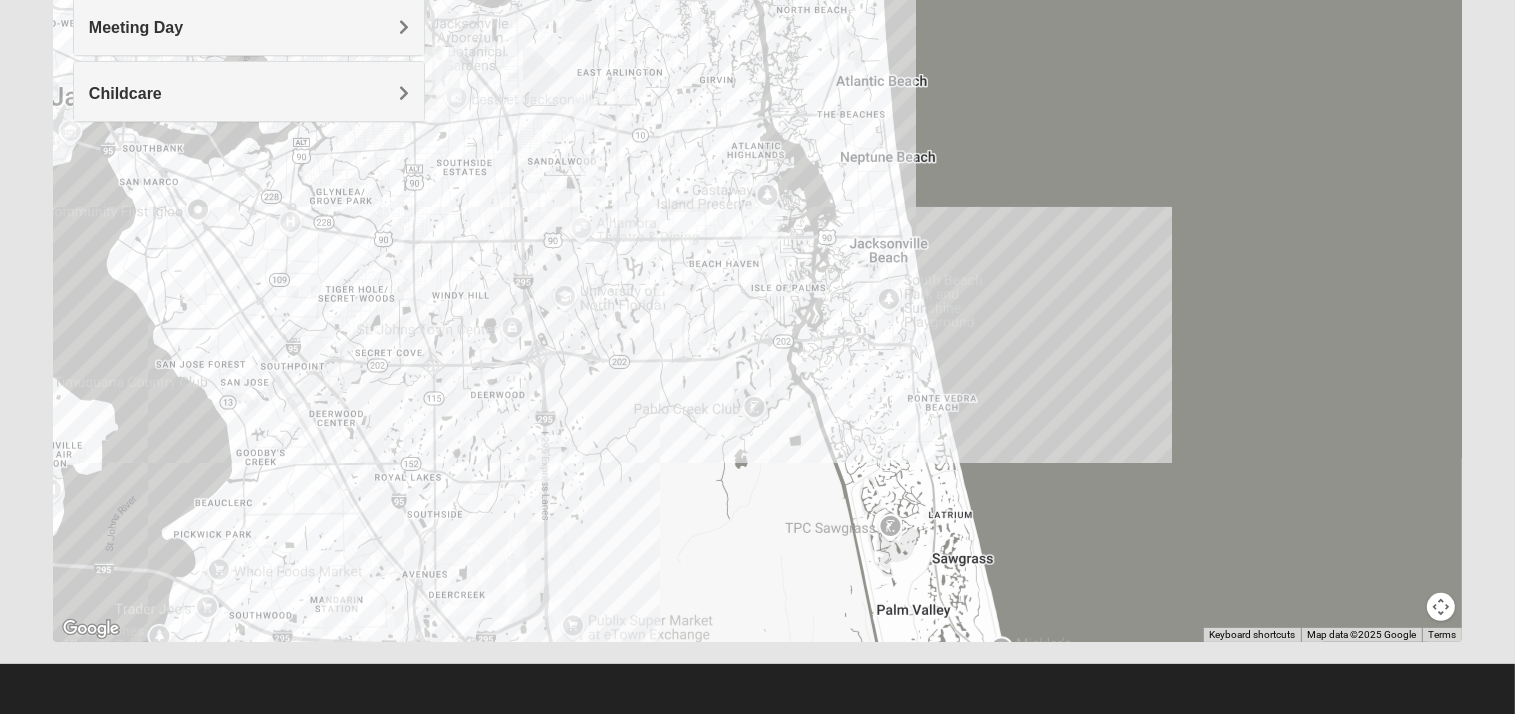 click at bounding box center (760, 230) 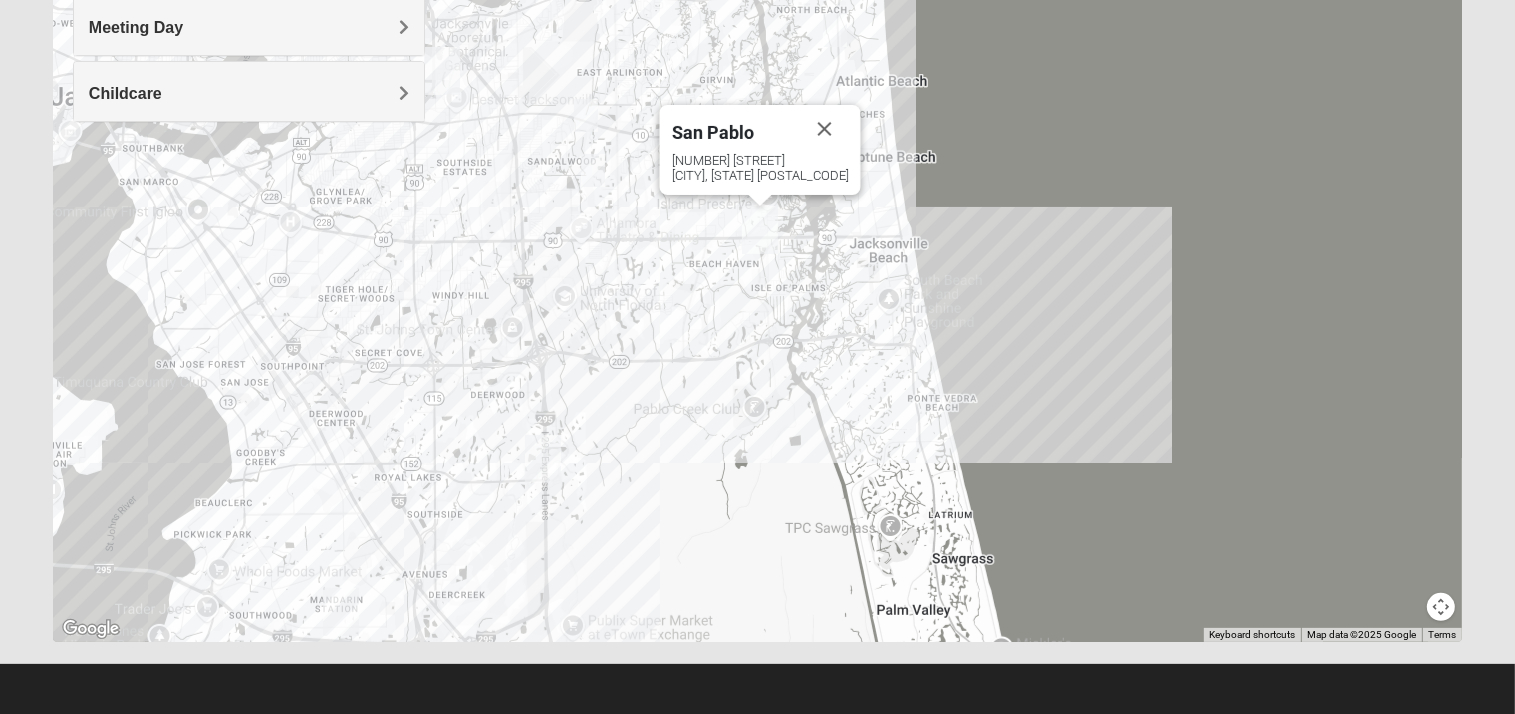 click on "San Pablo 14286 Beach Blvd Jacksonville, FL 32250-1561" at bounding box center [757, 242] 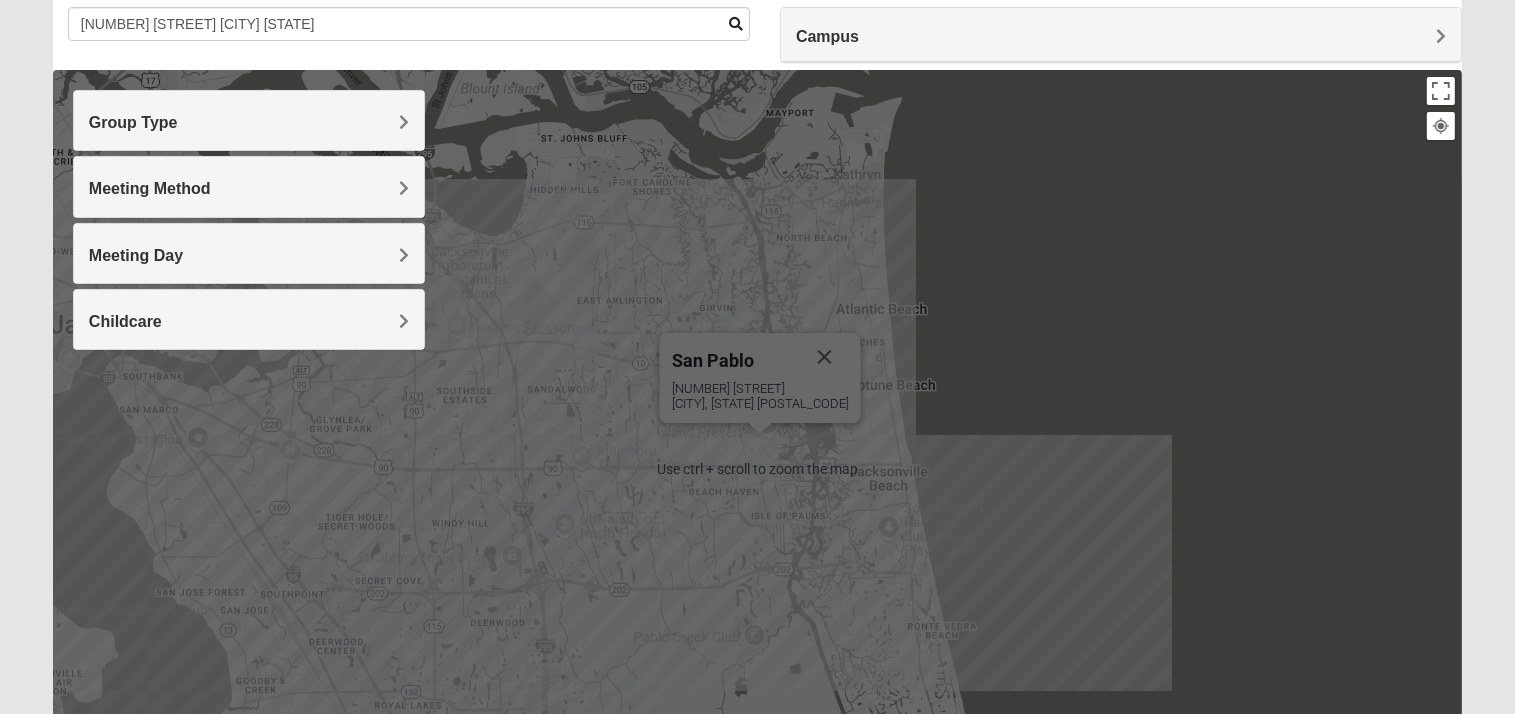 scroll, scrollTop: 86, scrollLeft: 0, axis: vertical 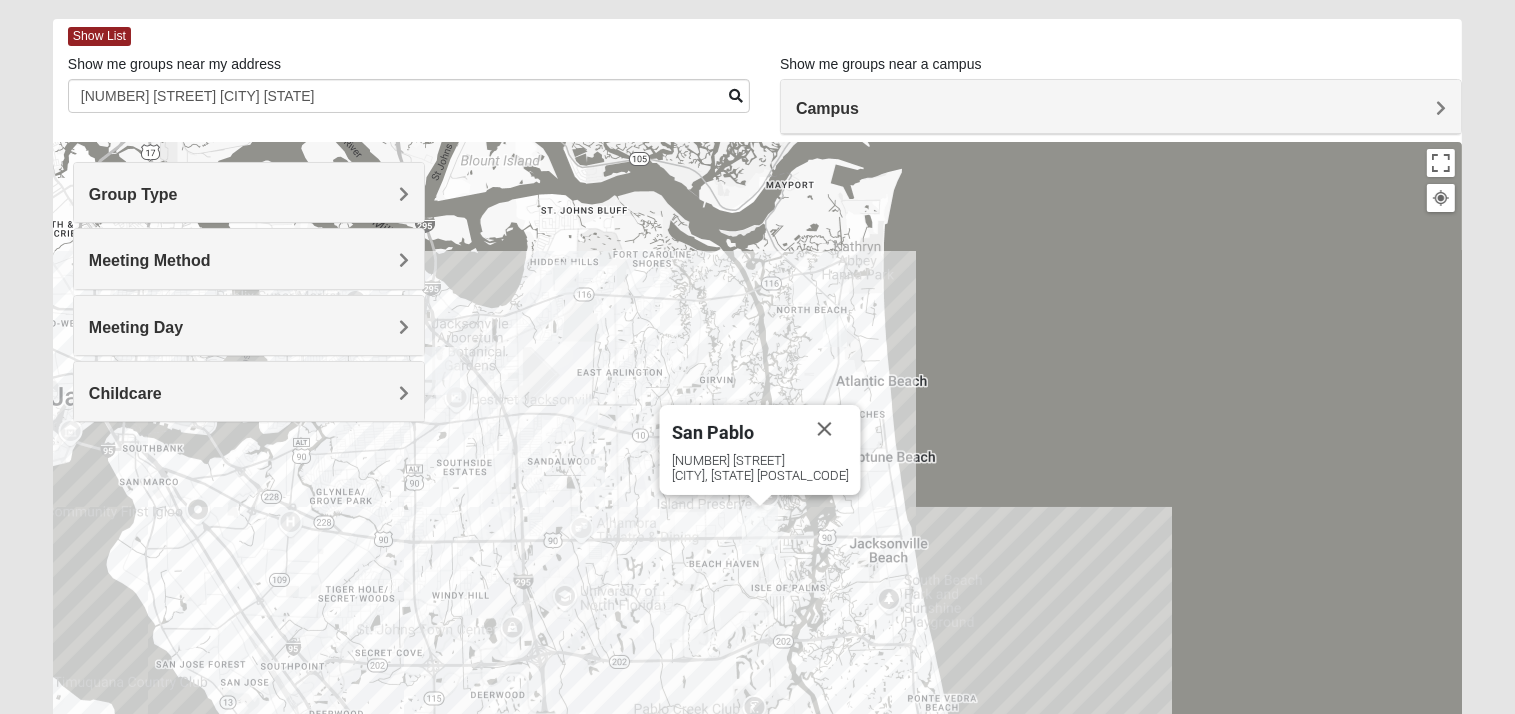 click on "Meeting Method" at bounding box center [249, 258] 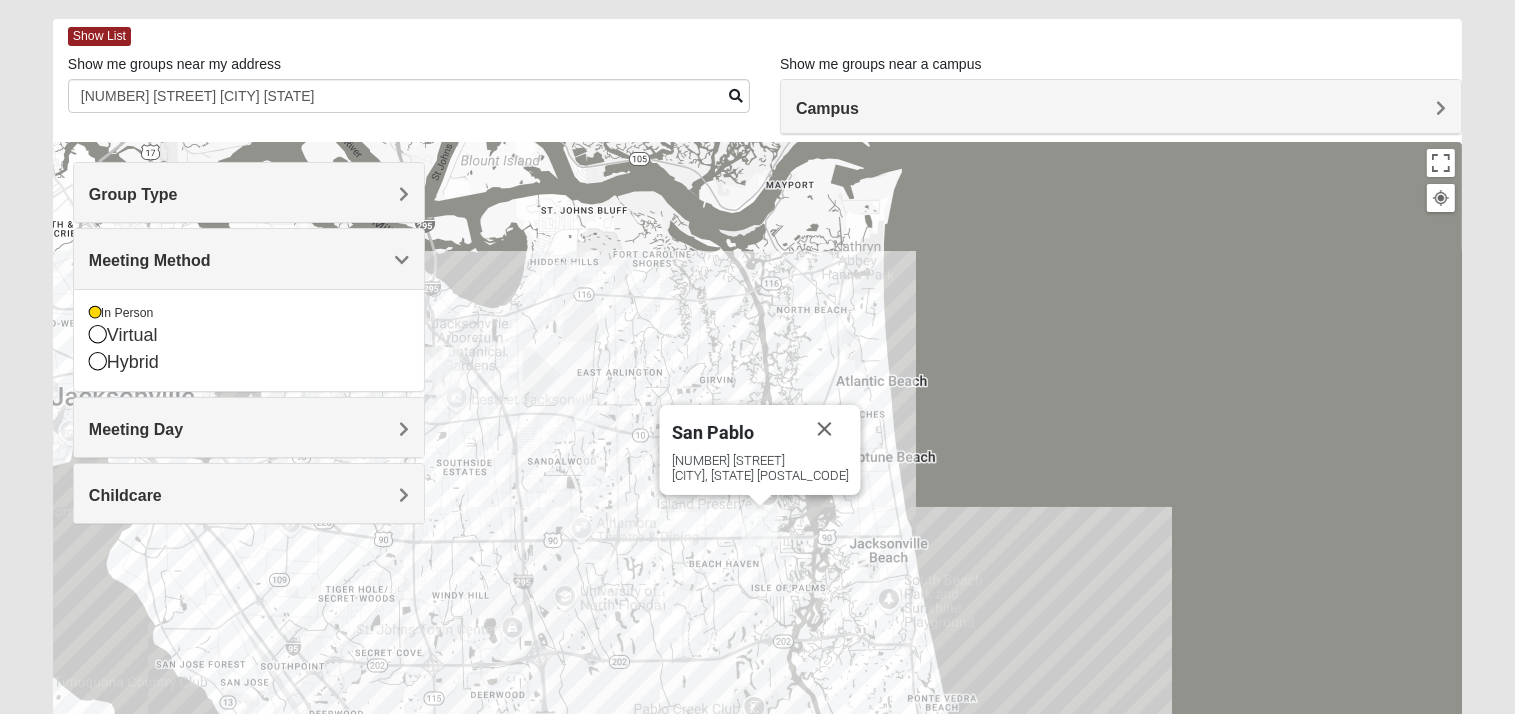 click on "Group Type" at bounding box center (249, 194) 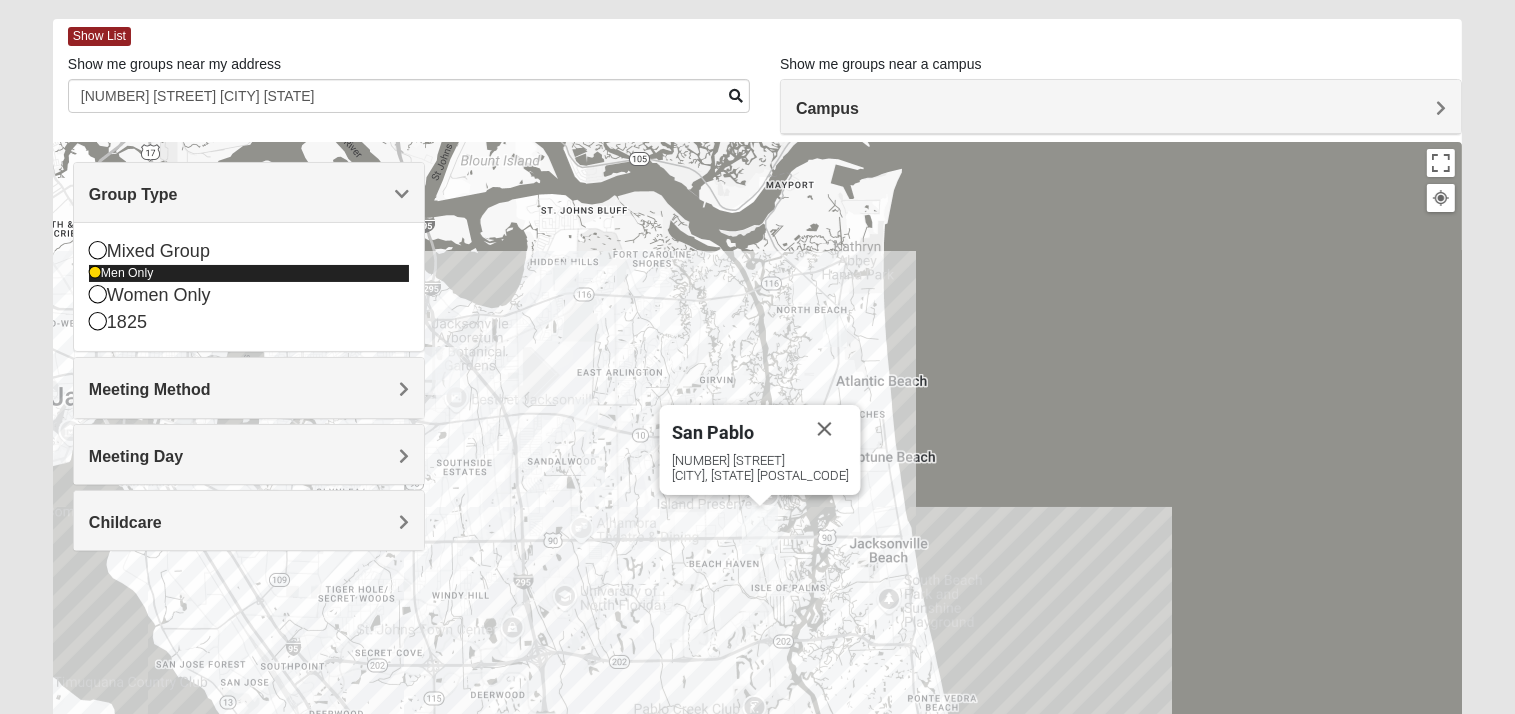 click on "Men Only" at bounding box center (249, 273) 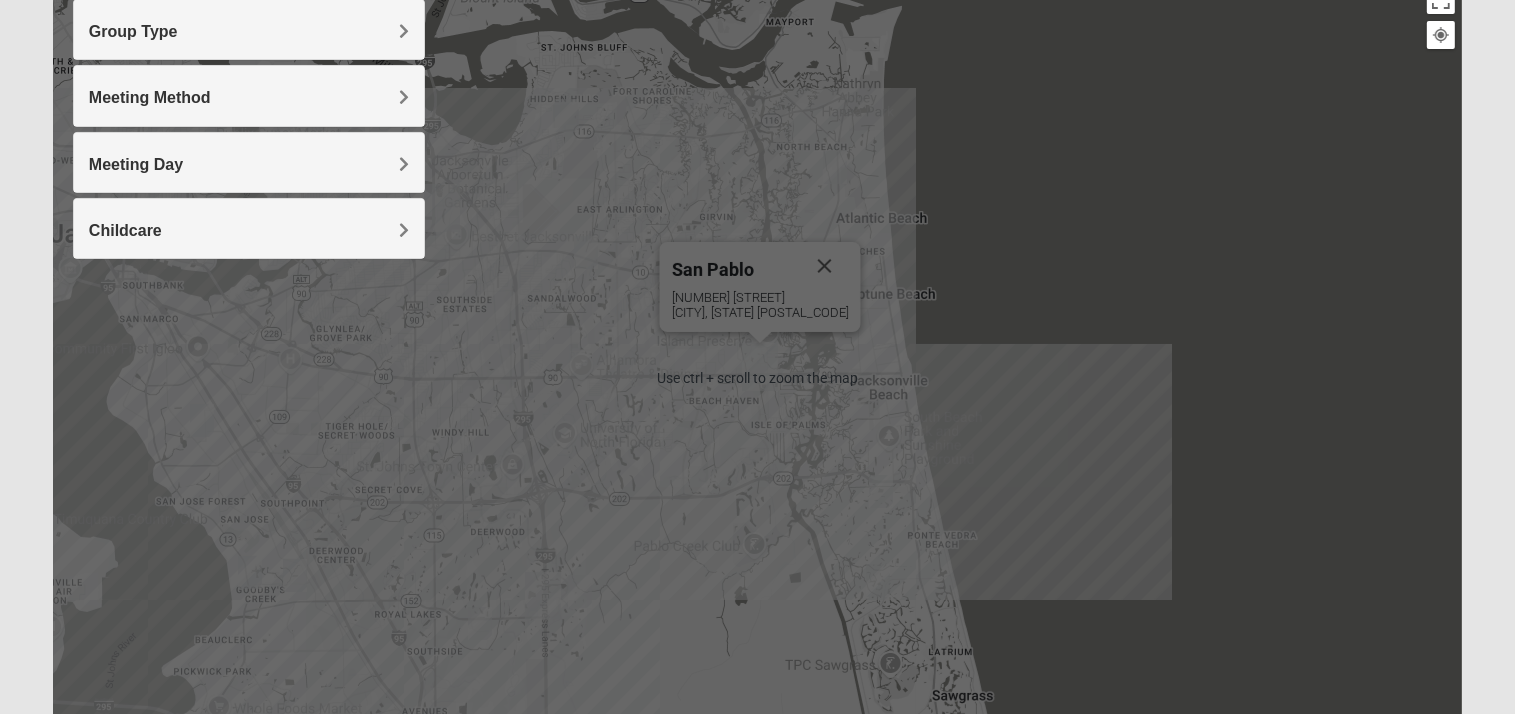scroll, scrollTop: 0, scrollLeft: 0, axis: both 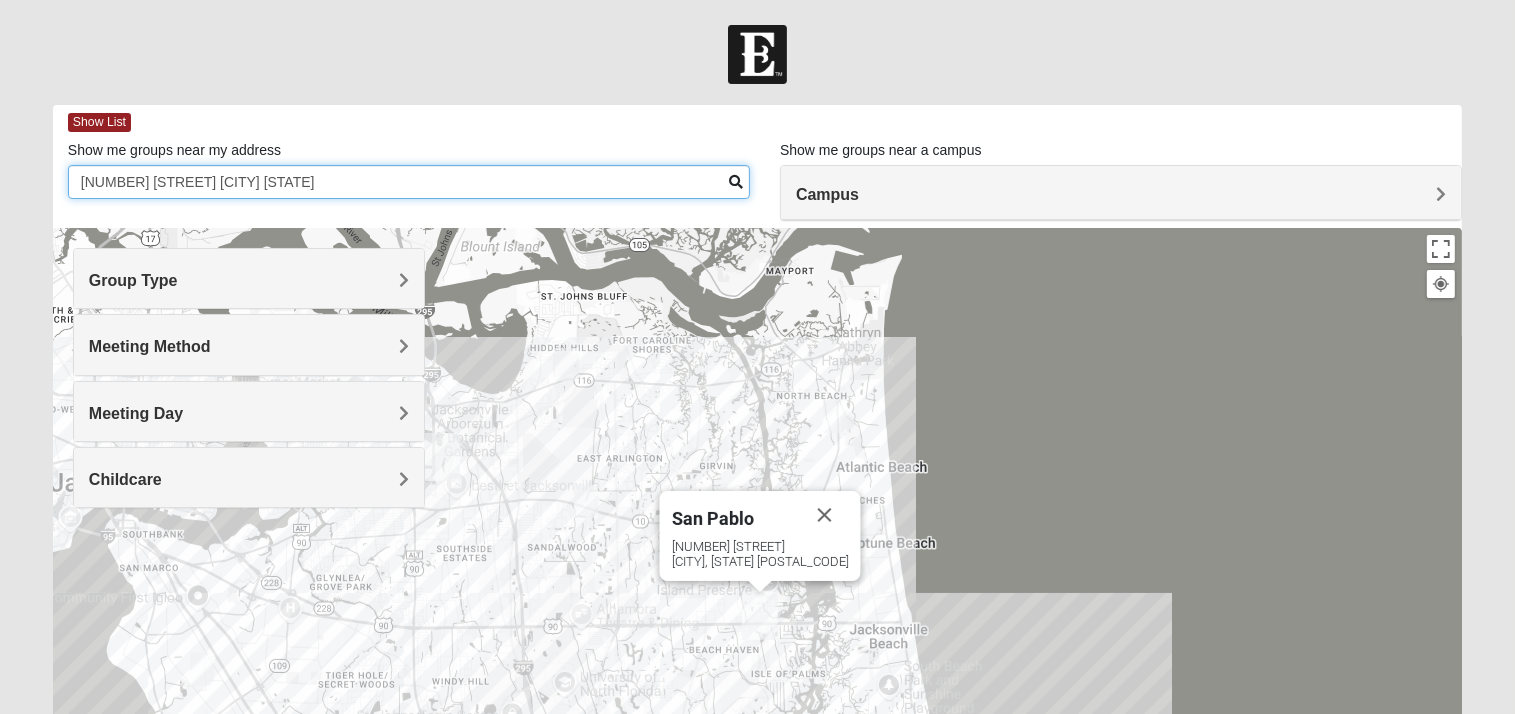 click on "6051 Chevy Drive Jacksonville FL" at bounding box center [409, 182] 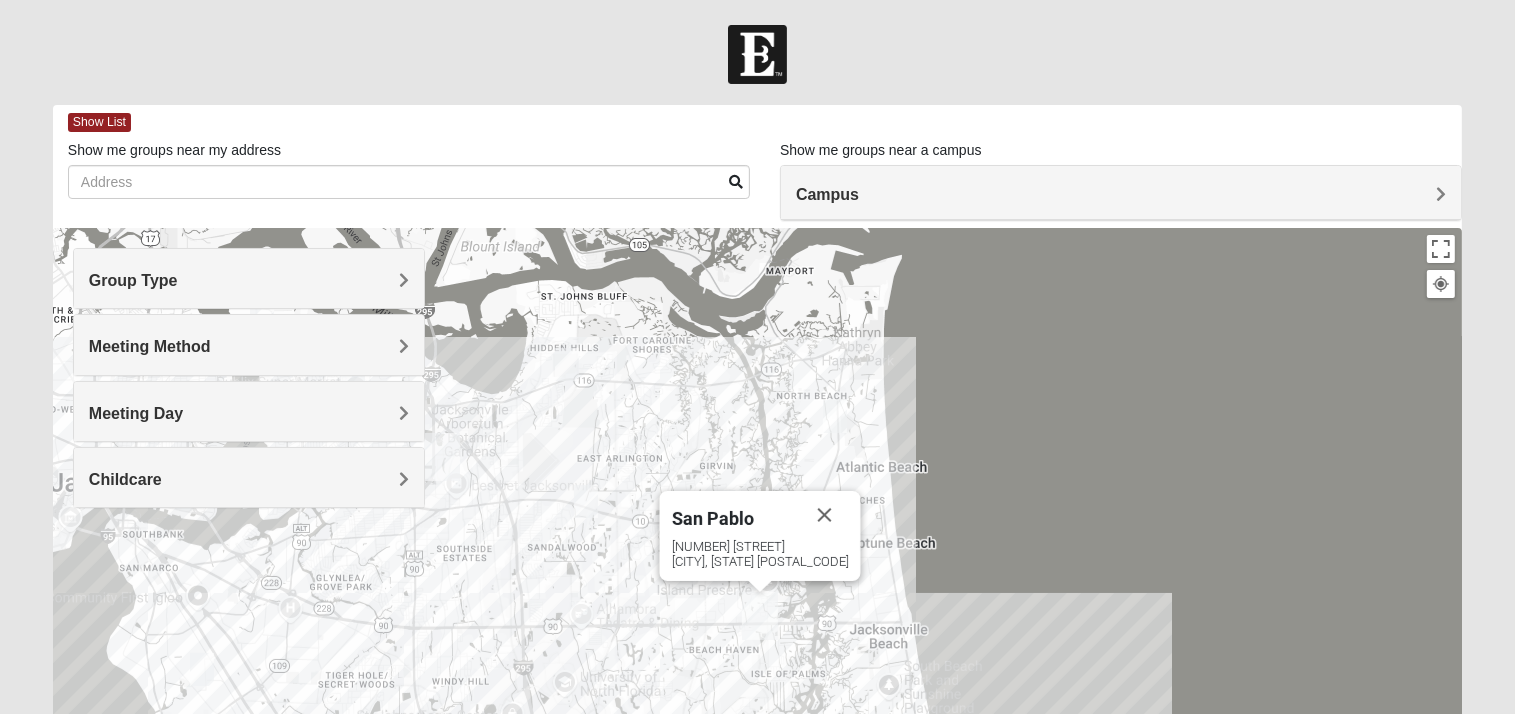 click on "Campus" at bounding box center [1121, 194] 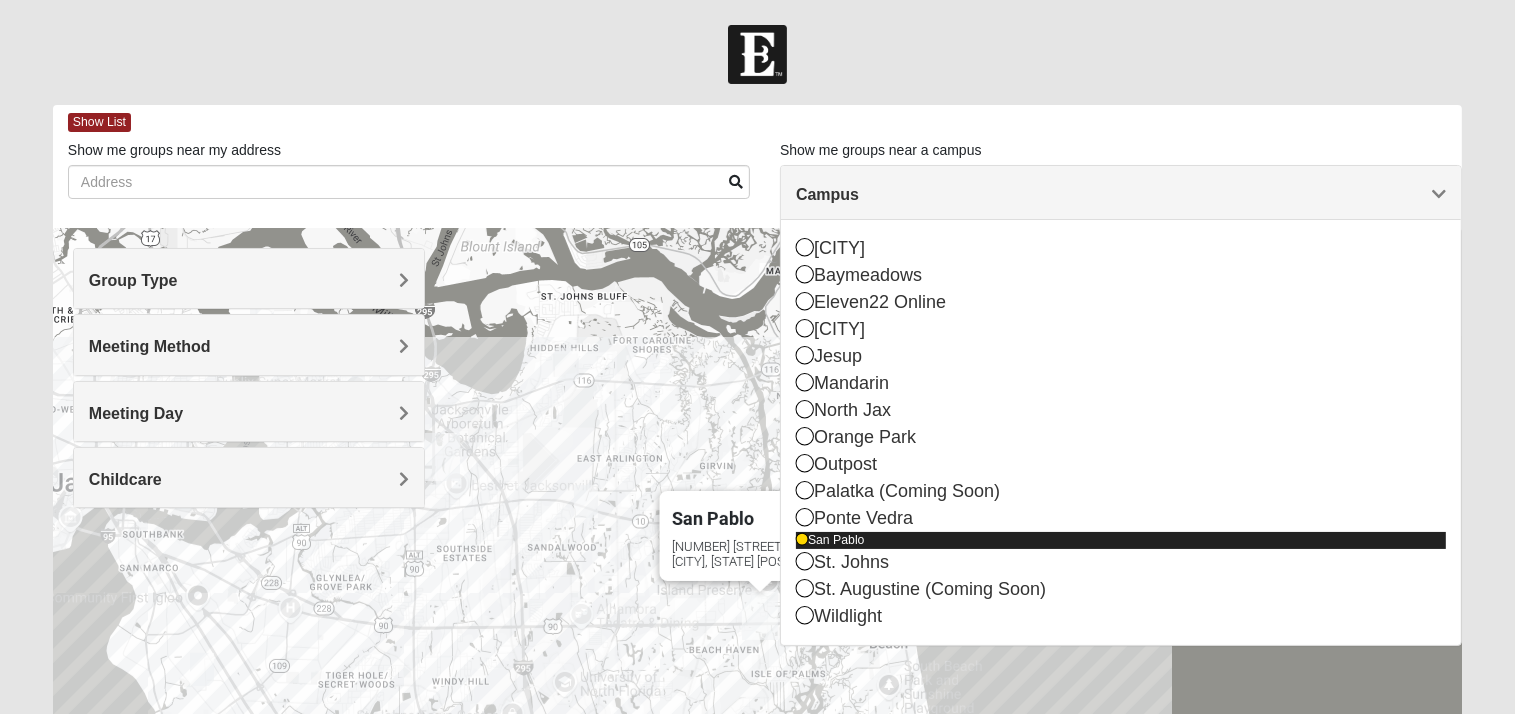 click on "San Pablo" at bounding box center [1121, 540] 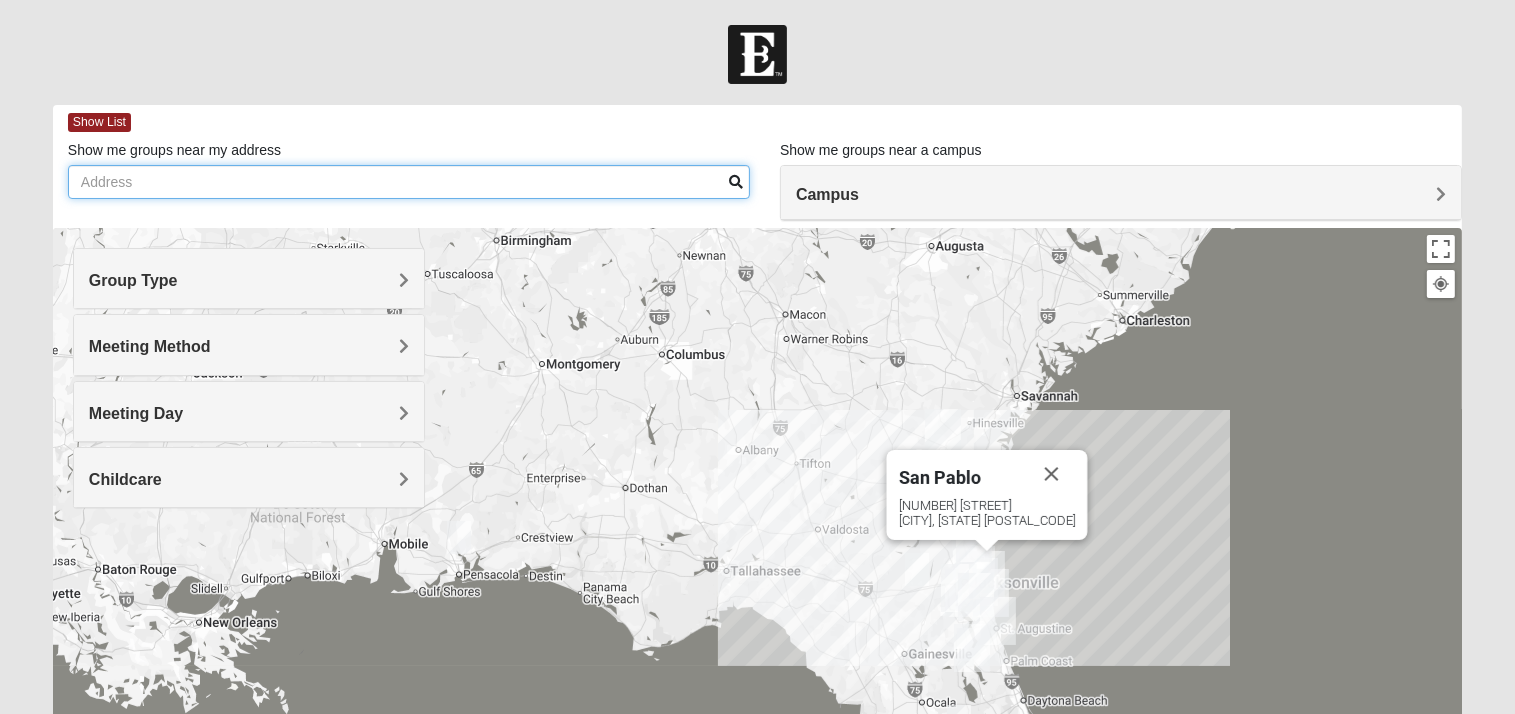 click on "Show me groups near my address" at bounding box center (409, 182) 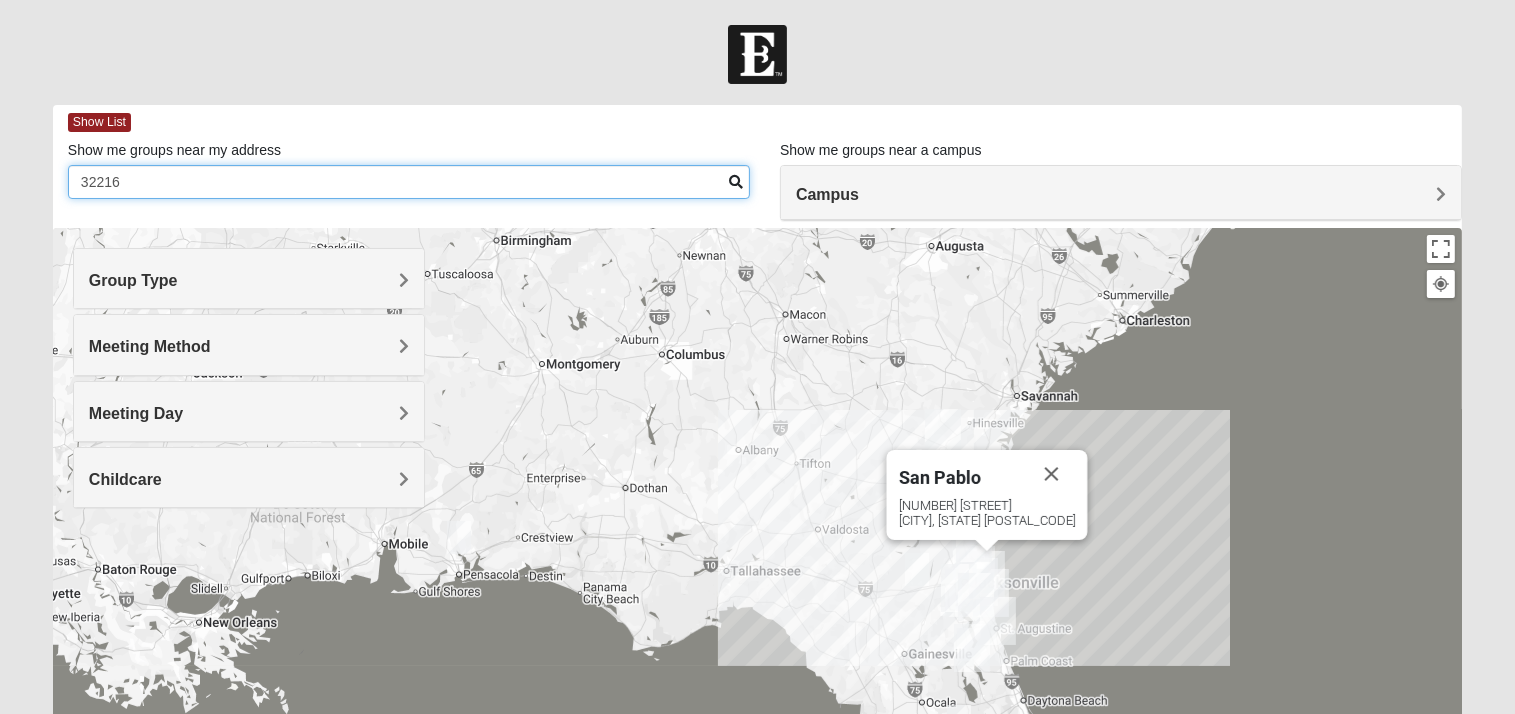 type on "32216" 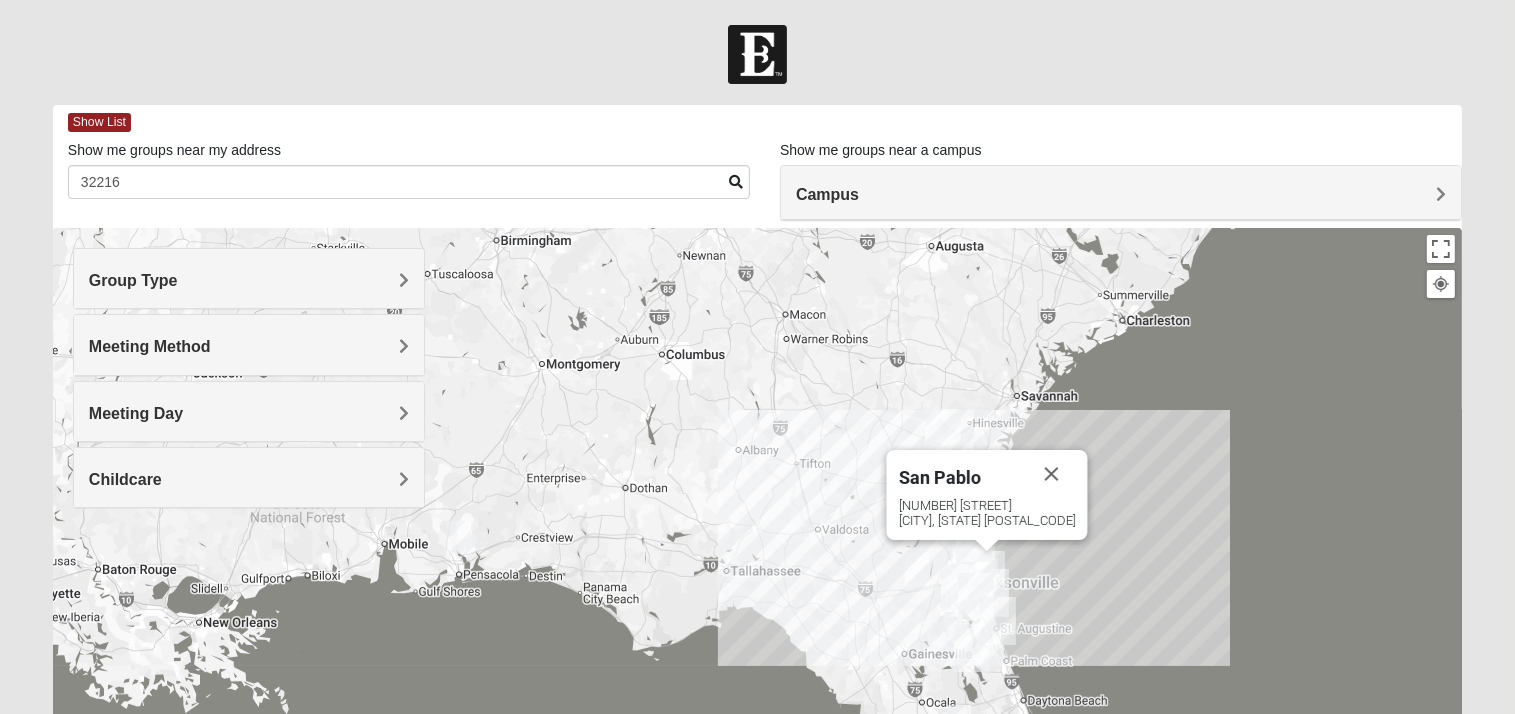 click at bounding box center (736, 182) 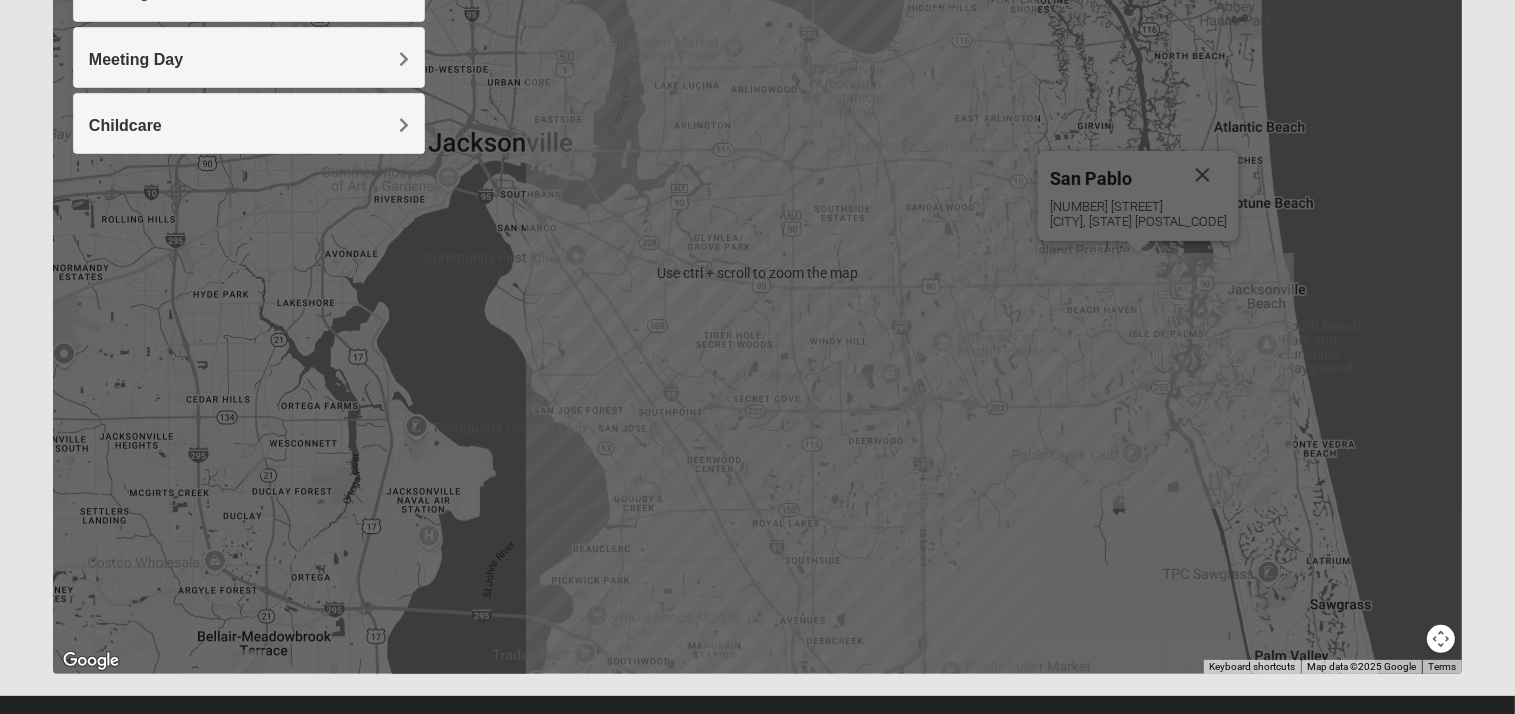 scroll, scrollTop: 386, scrollLeft: 0, axis: vertical 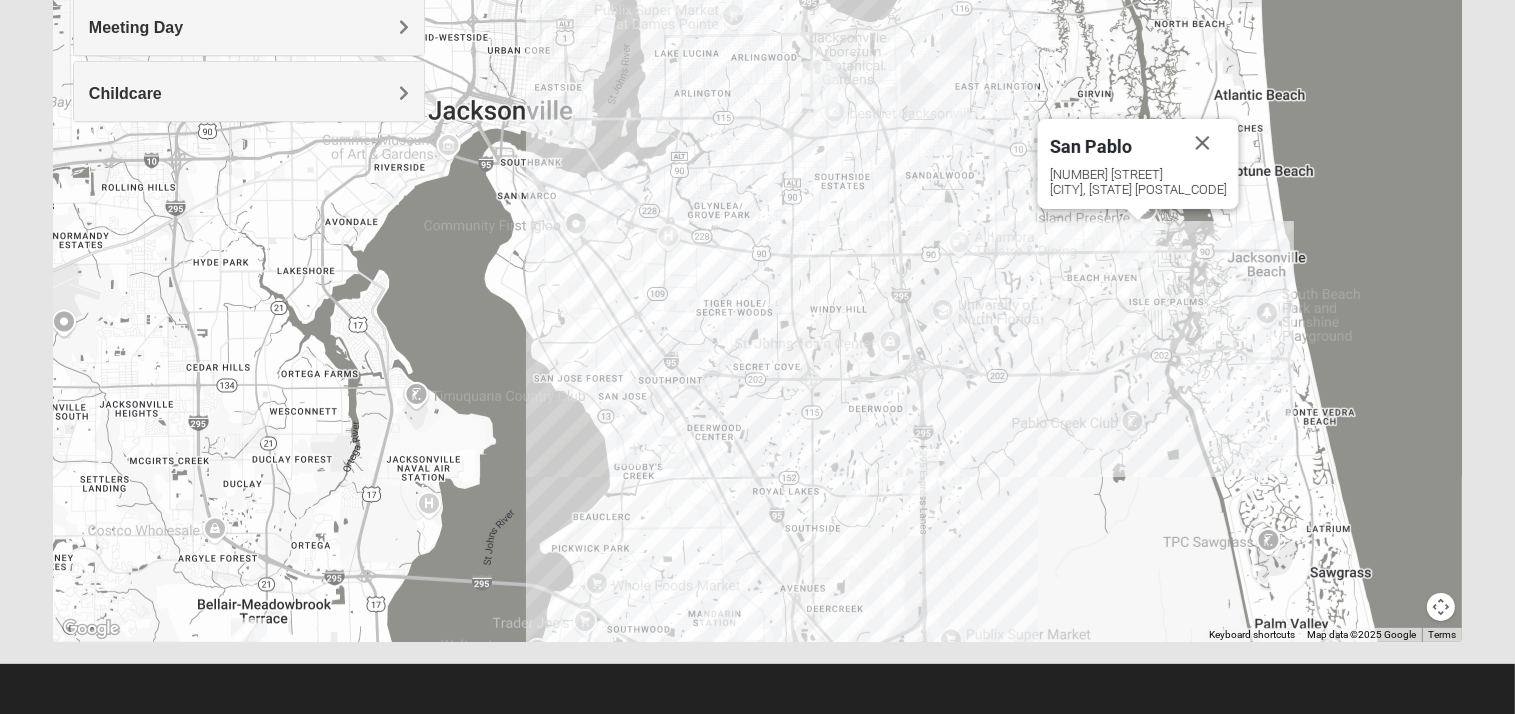 click at bounding box center (858, 500) 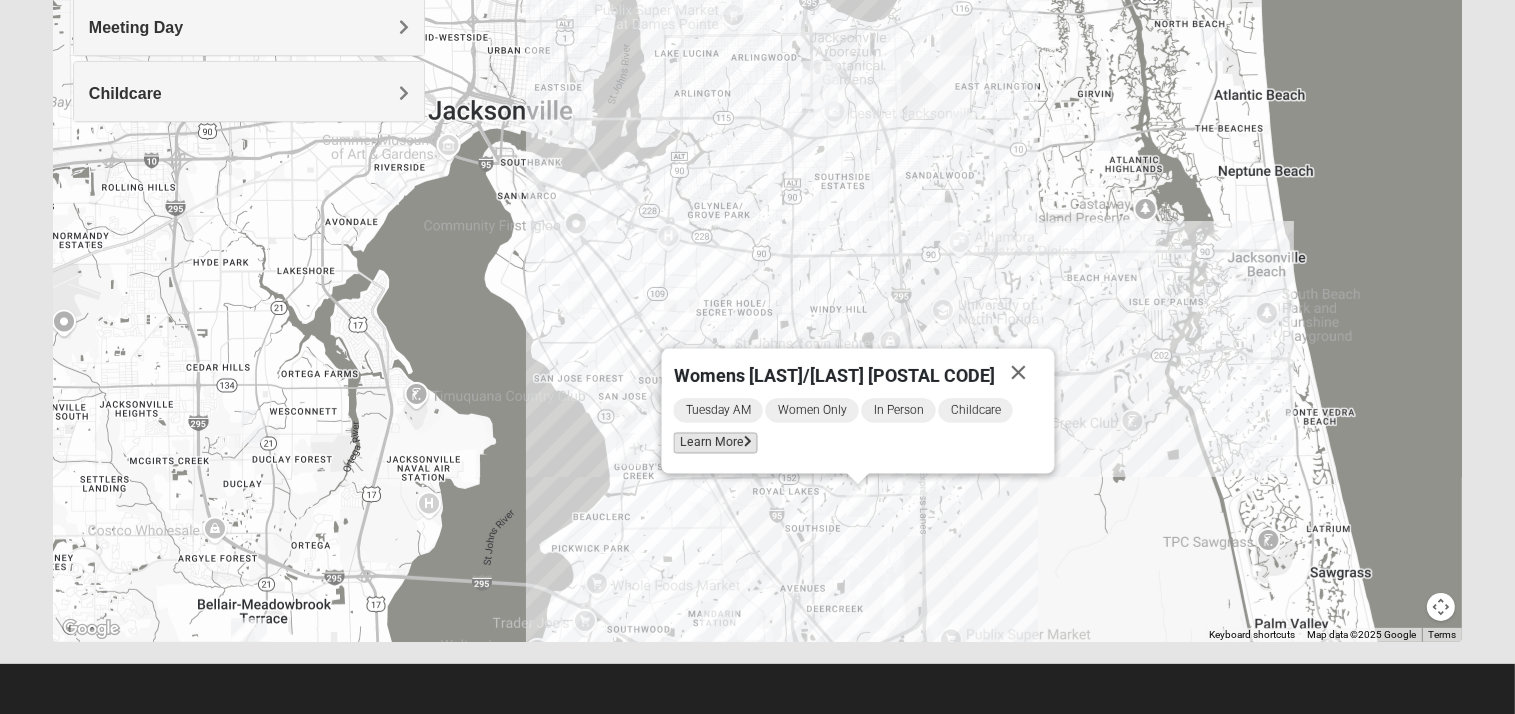 click on "Learn More" at bounding box center (715, 443) 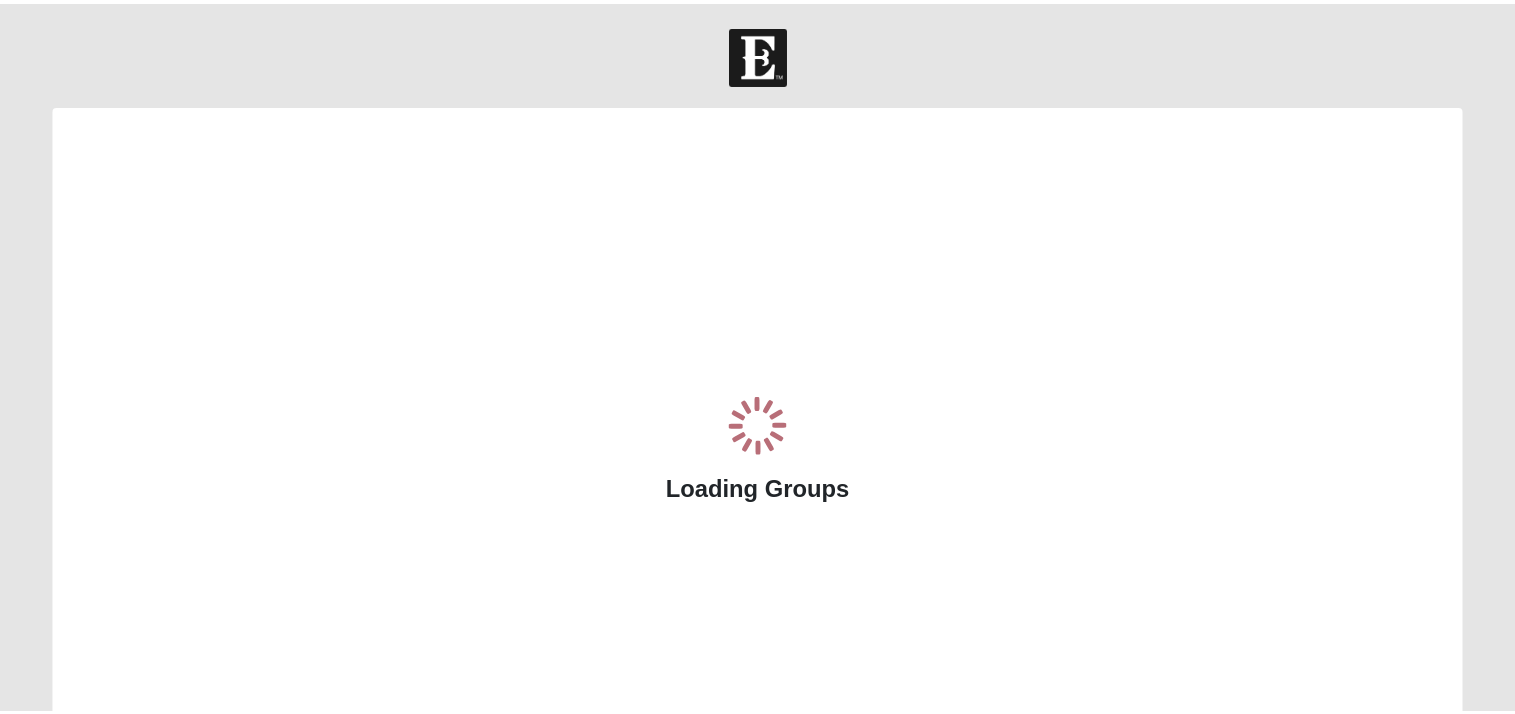 scroll, scrollTop: 0, scrollLeft: 0, axis: both 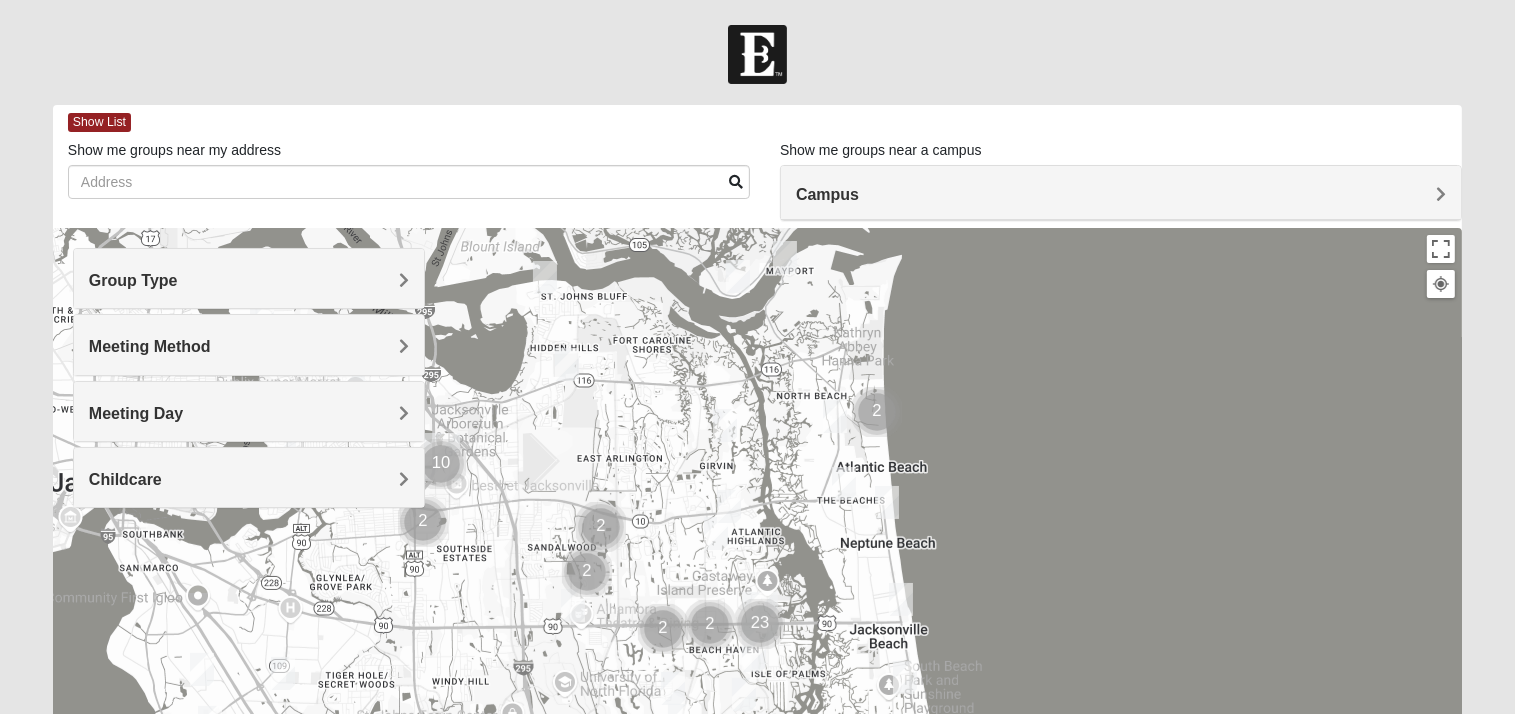 click on "Group Type" at bounding box center (133, 280) 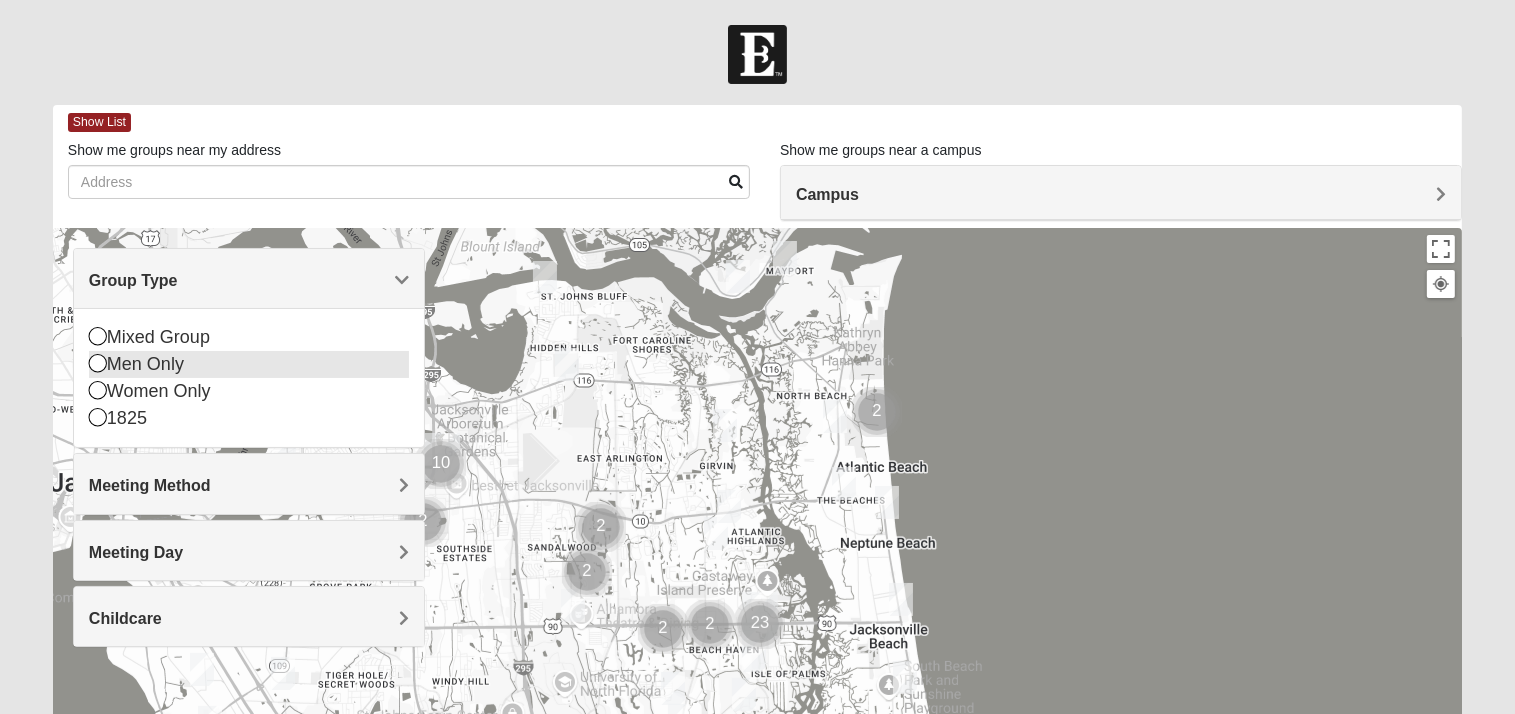 click at bounding box center [98, 363] 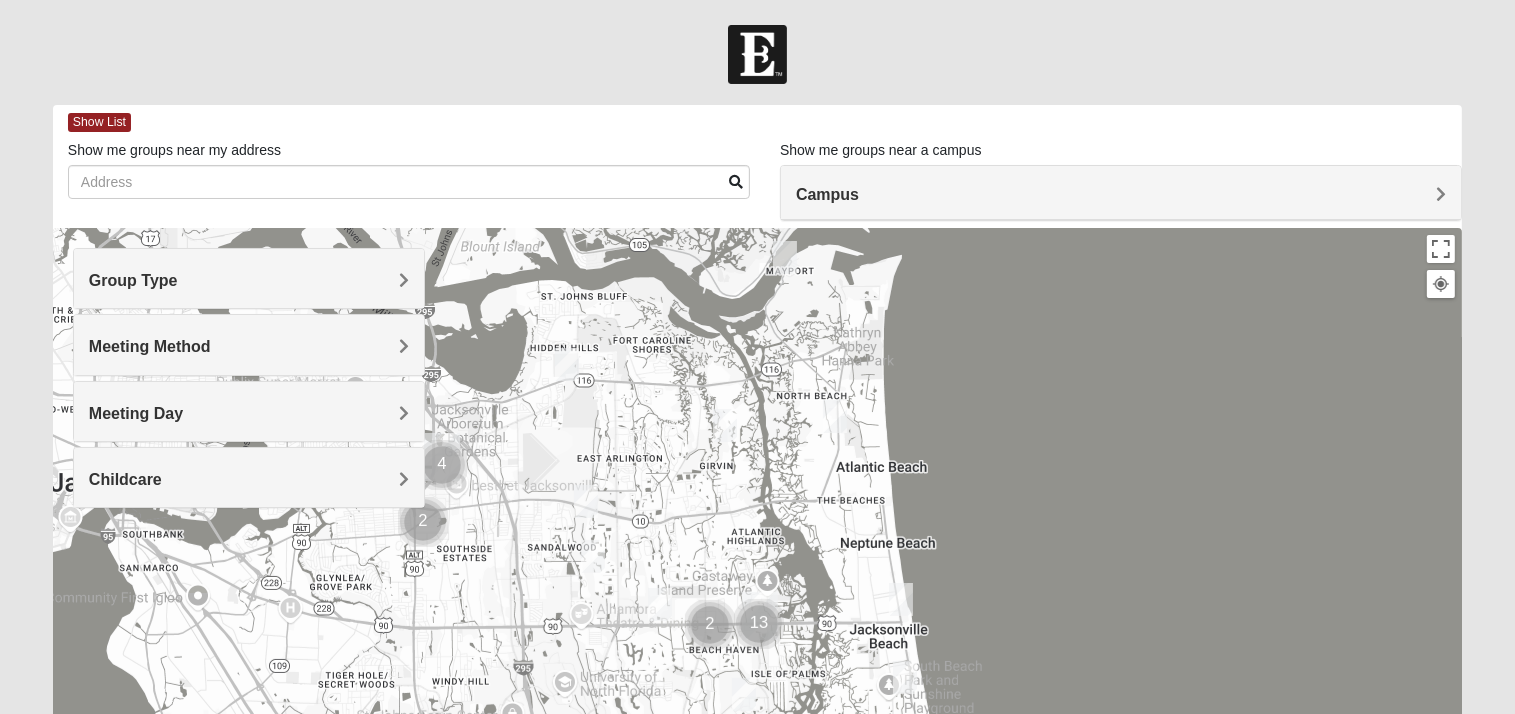 click on "Meeting Method" at bounding box center [150, 346] 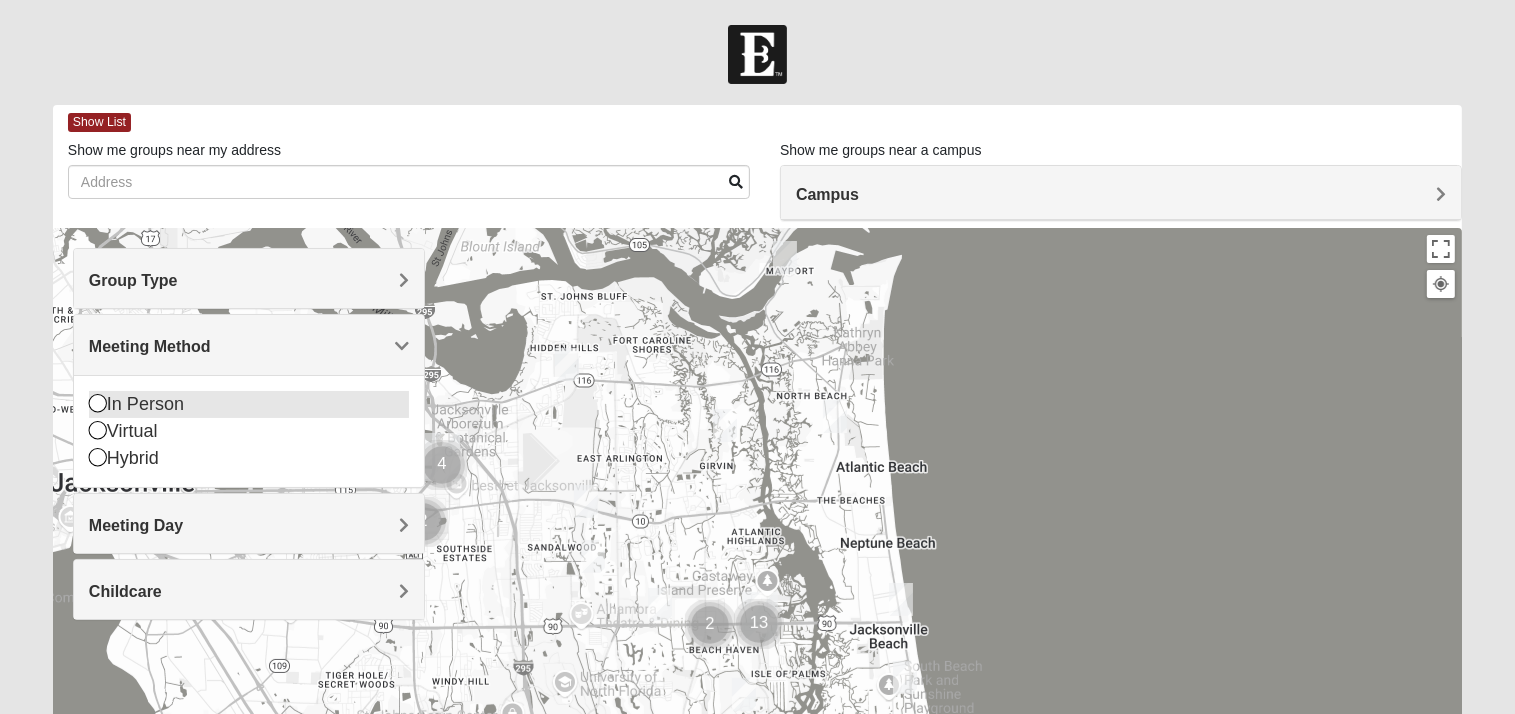 click at bounding box center (98, 403) 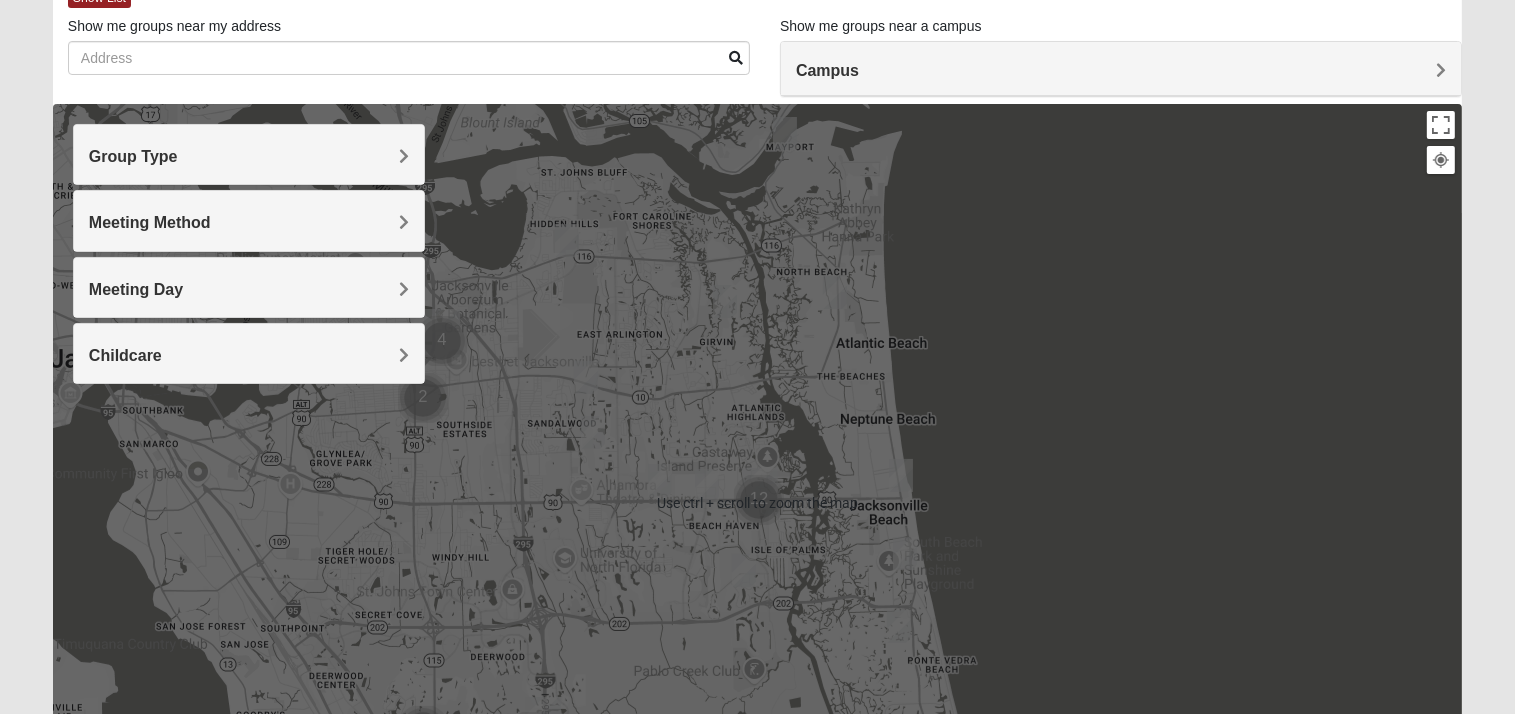 scroll, scrollTop: 0, scrollLeft: 0, axis: both 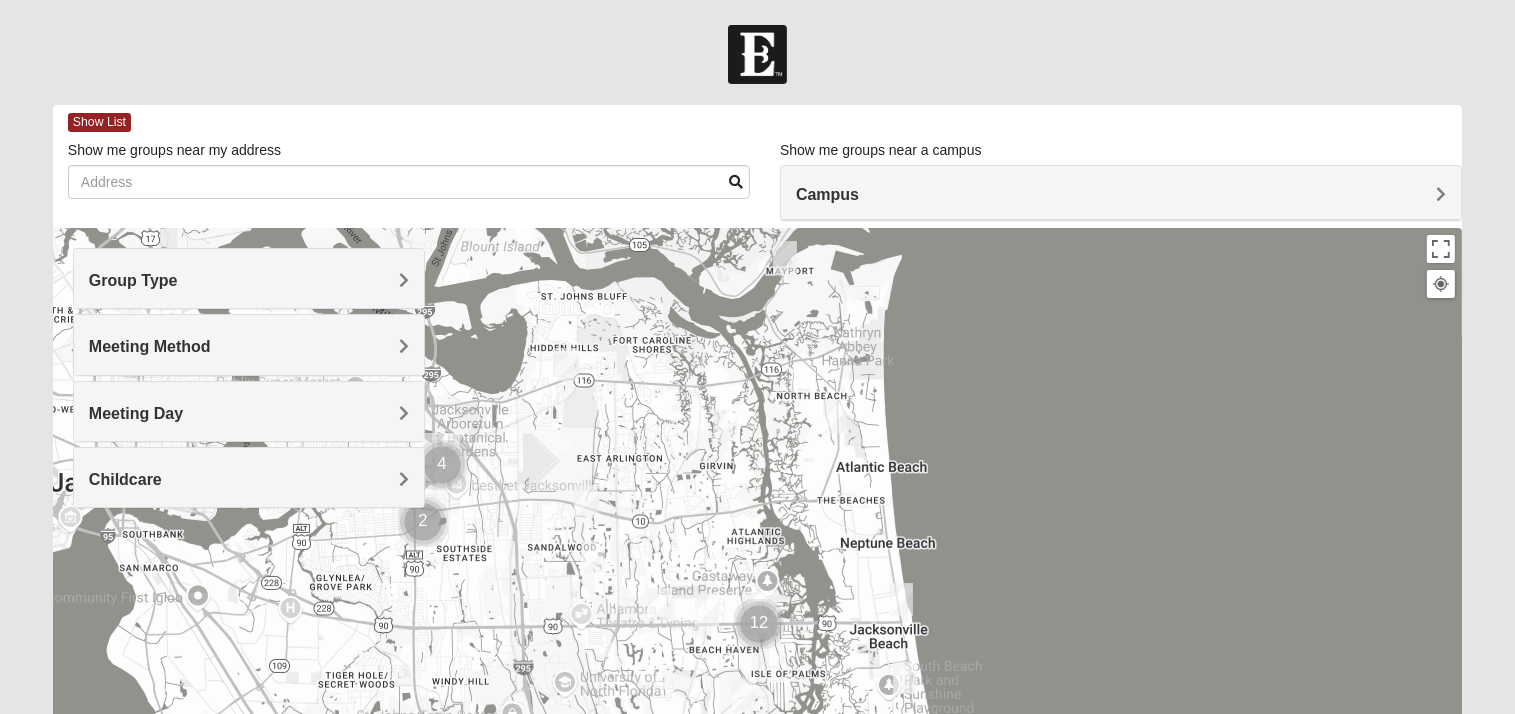 click on "Campus" at bounding box center [827, 194] 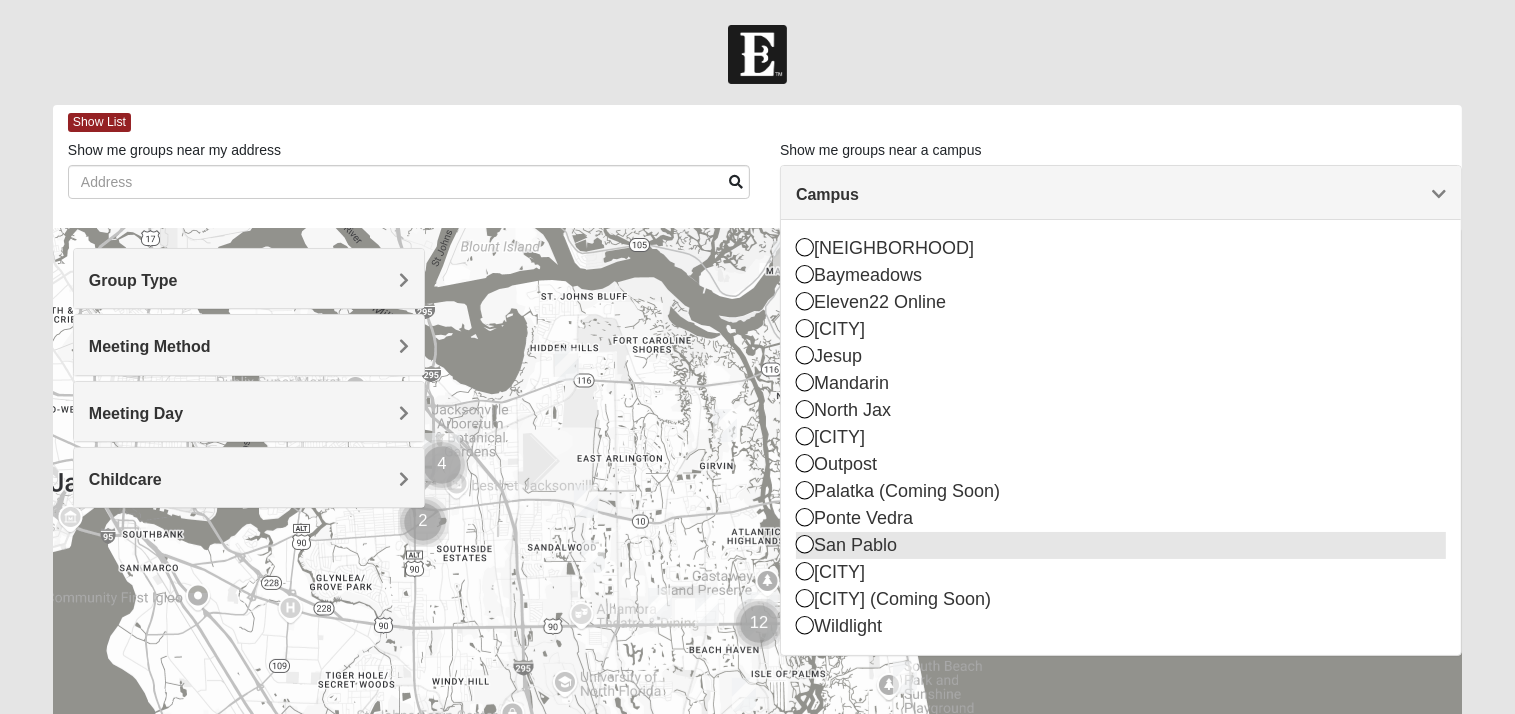 click at bounding box center [805, 544] 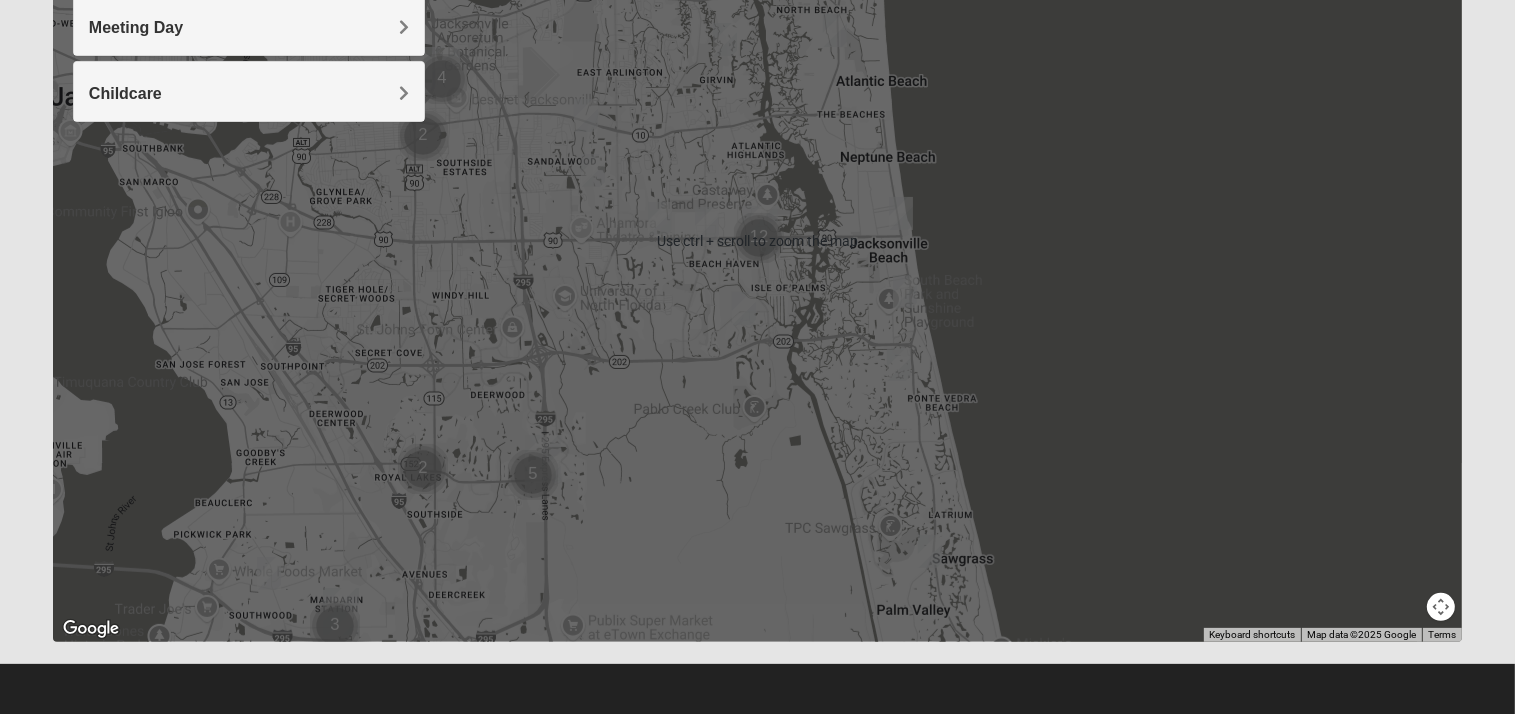 scroll, scrollTop: 186, scrollLeft: 0, axis: vertical 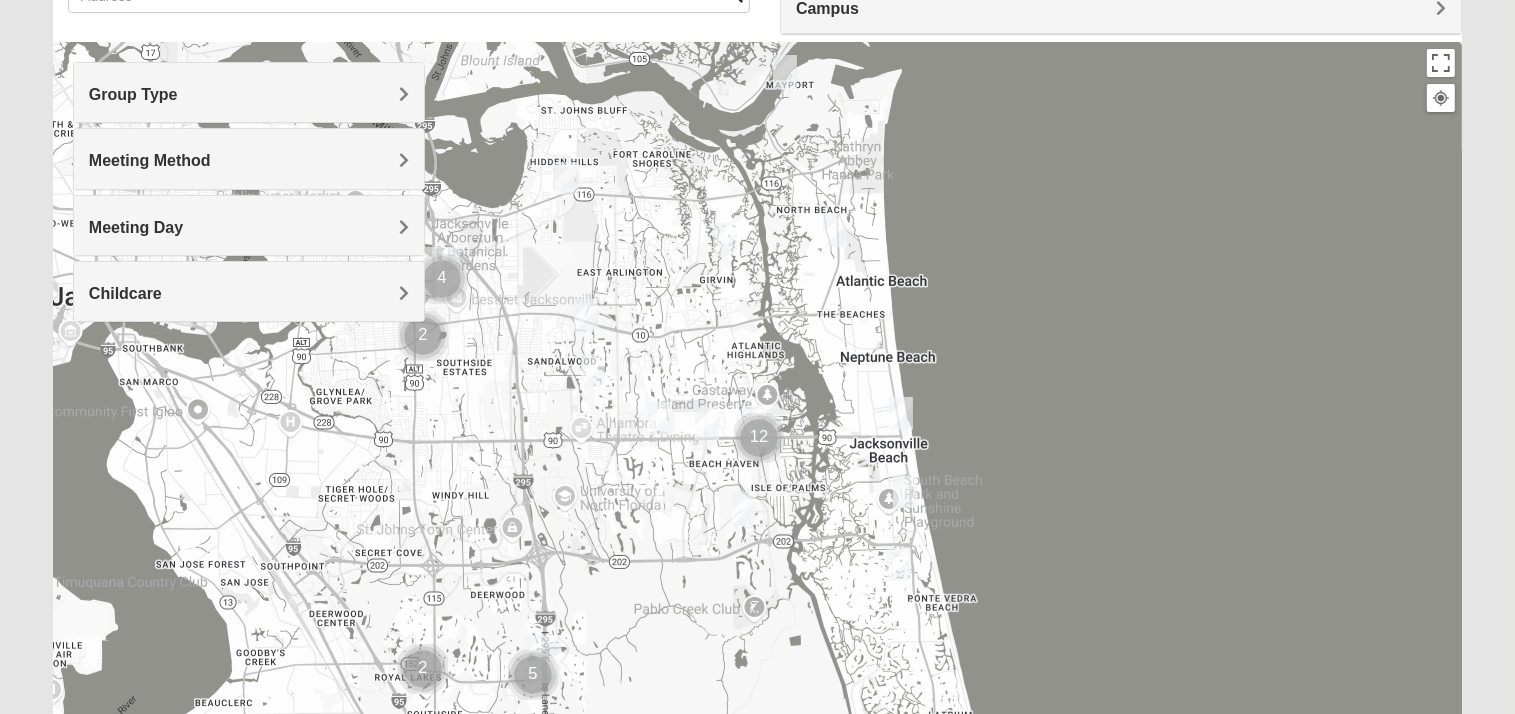 click at bounding box center (423, 669) 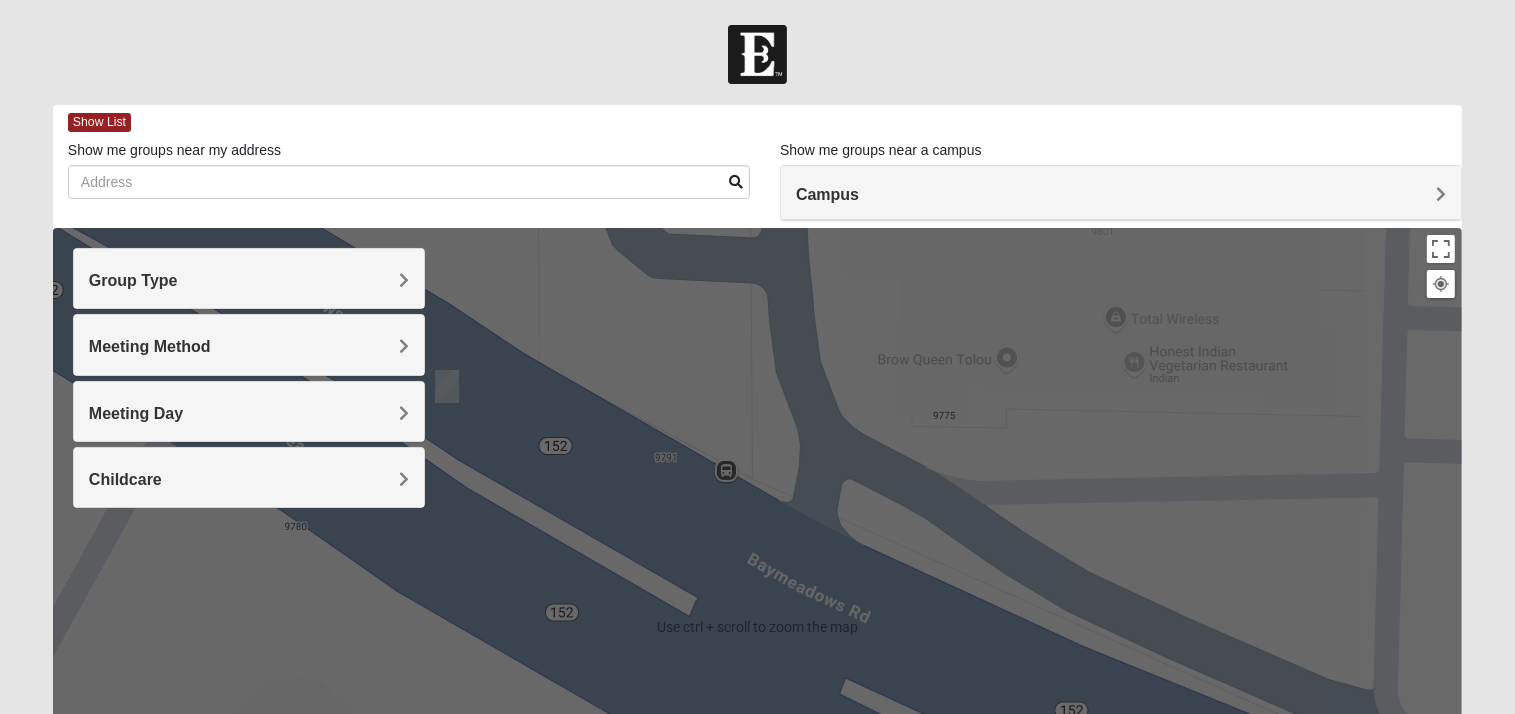 scroll, scrollTop: 0, scrollLeft: 0, axis: both 